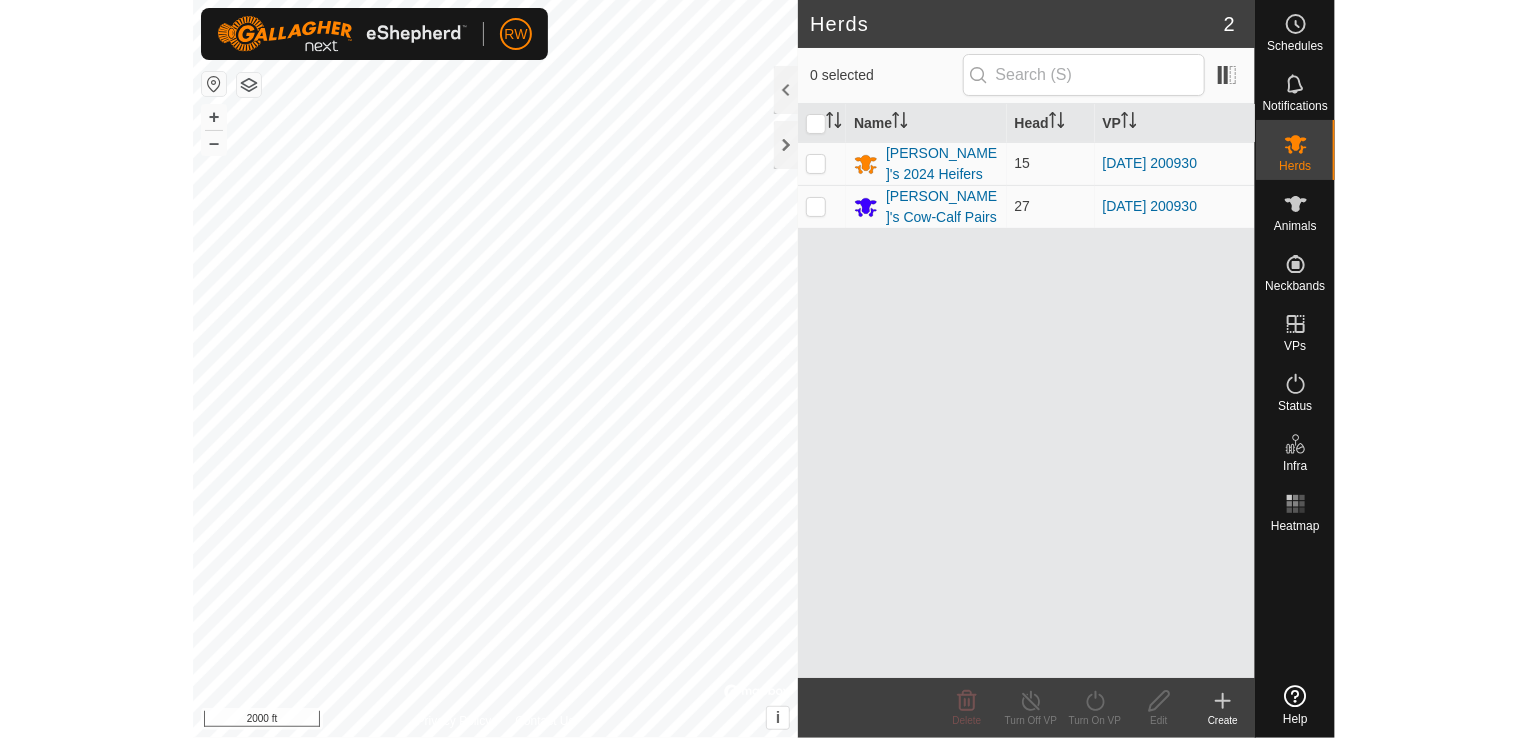 scroll, scrollTop: 0, scrollLeft: 0, axis: both 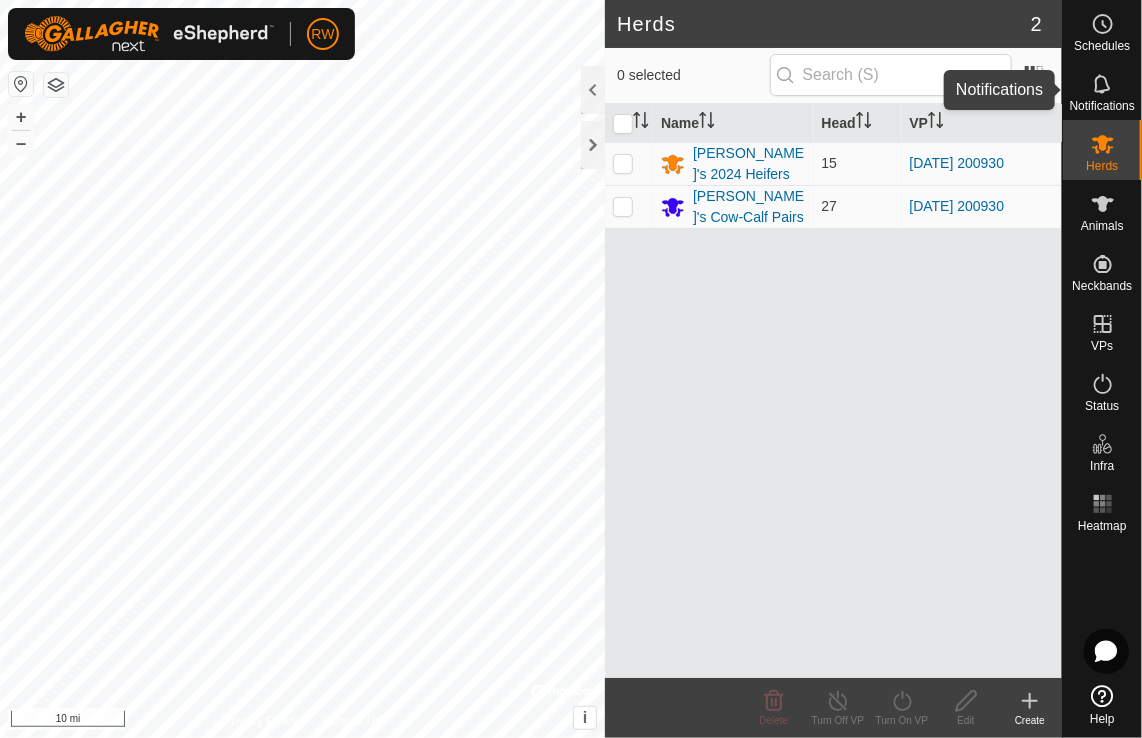 click 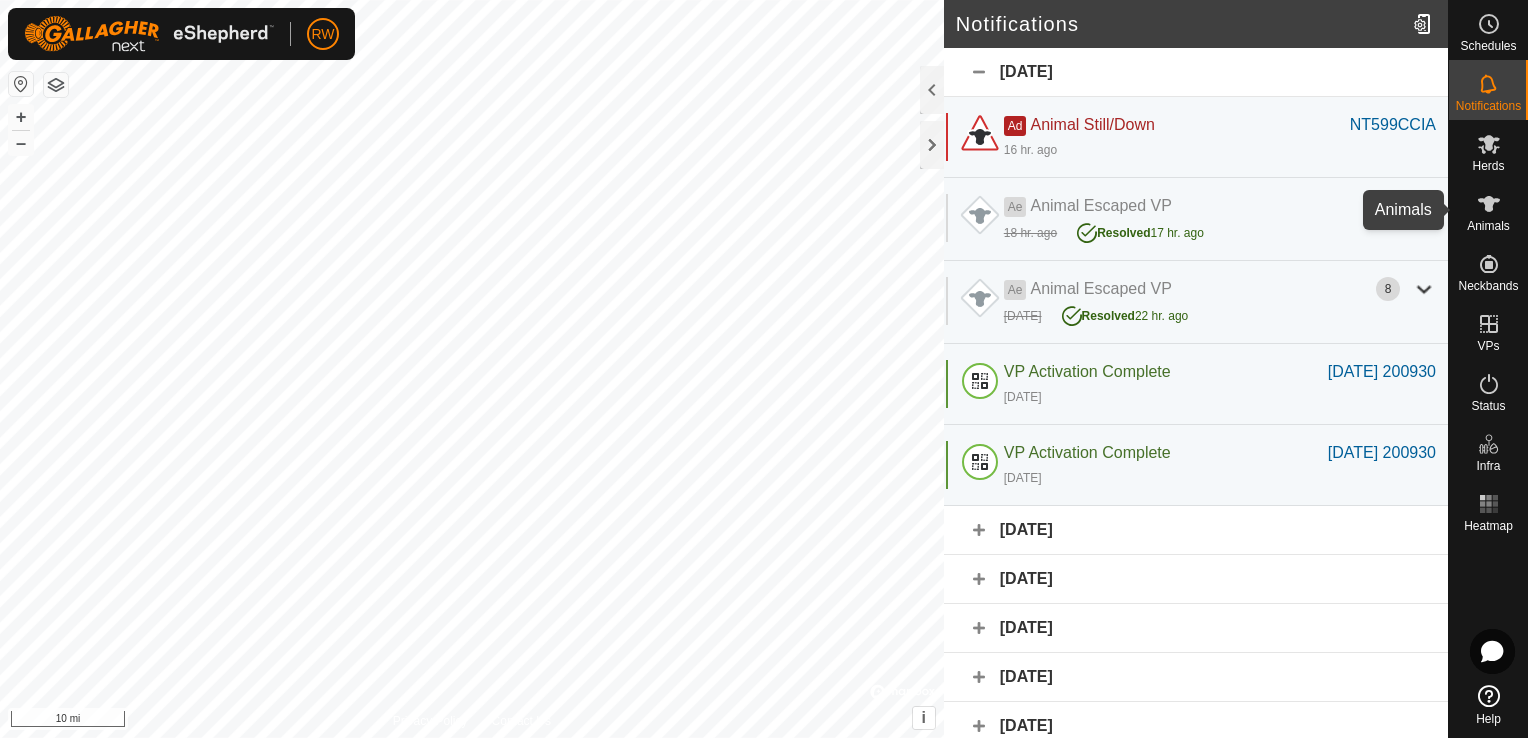 click 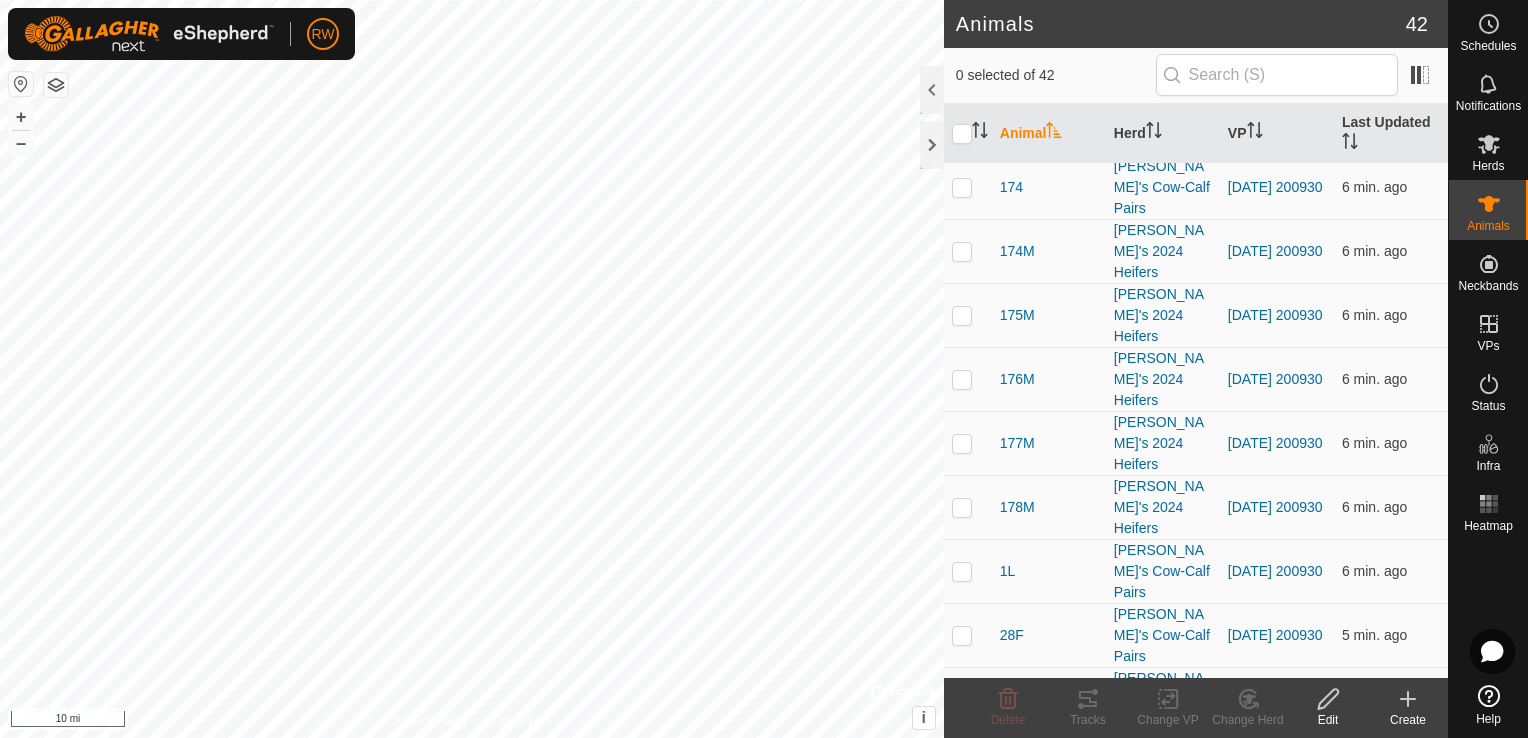 scroll, scrollTop: 1100, scrollLeft: 0, axis: vertical 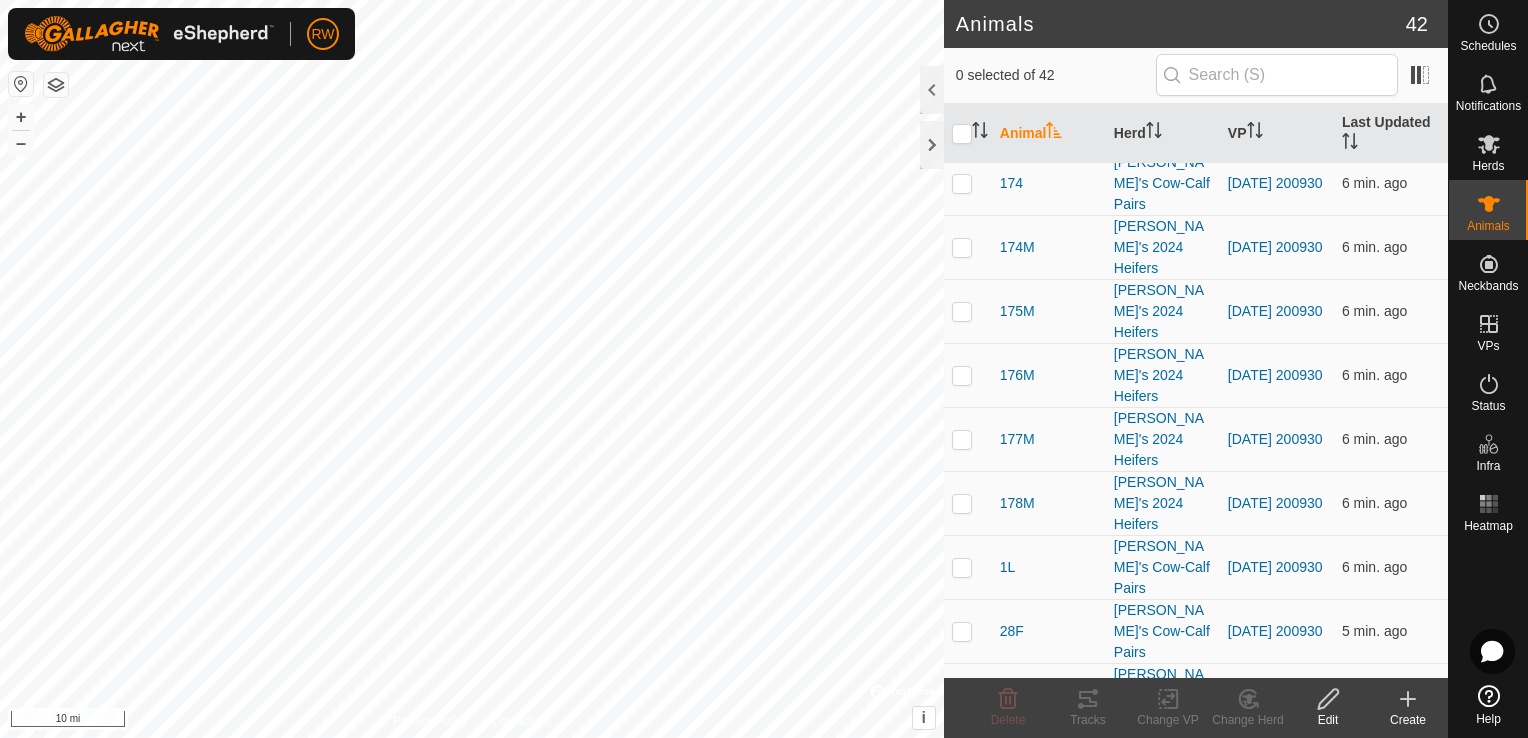 click on "NT599CCIA" at bounding box center [1037, 1335] 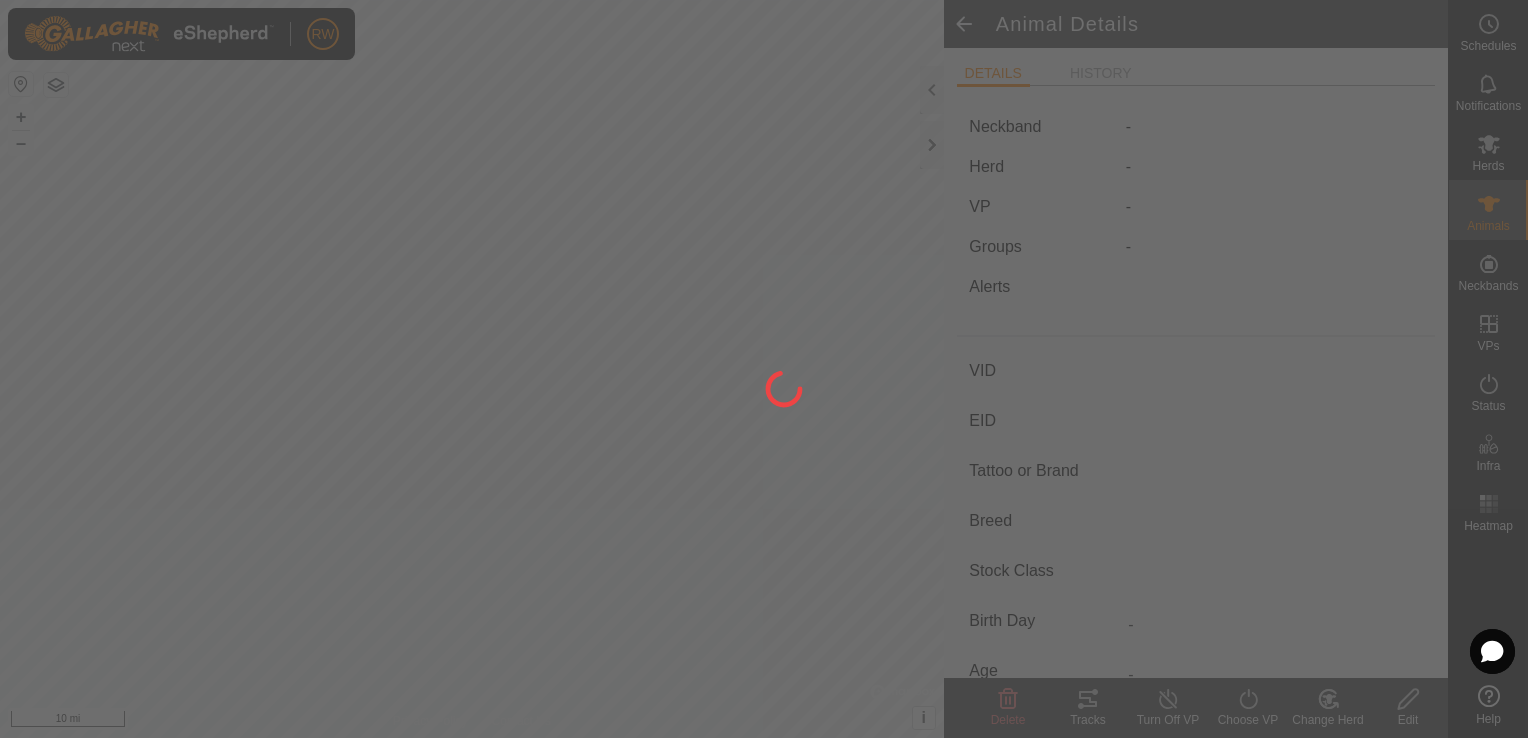 type on "NT599CCIA" 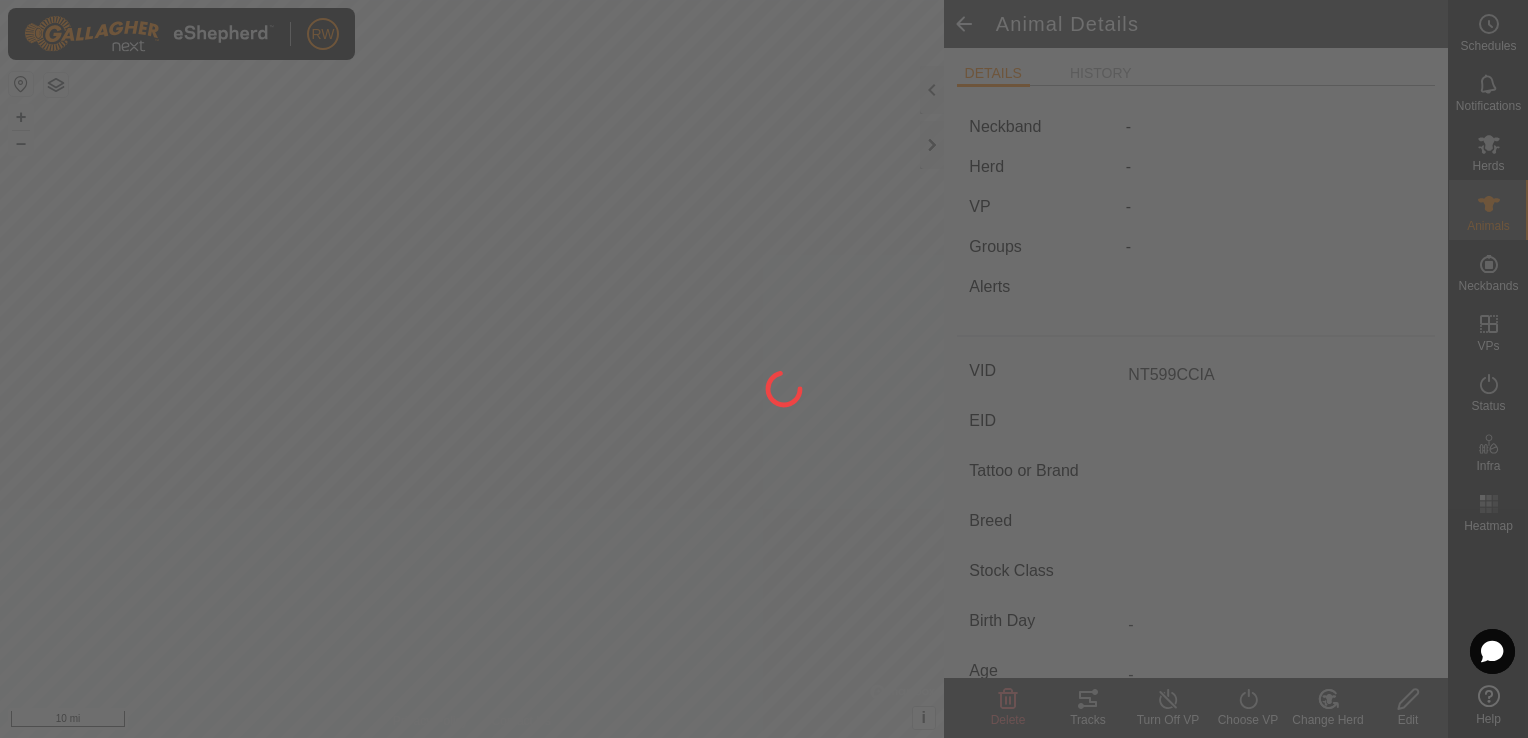 type on "-" 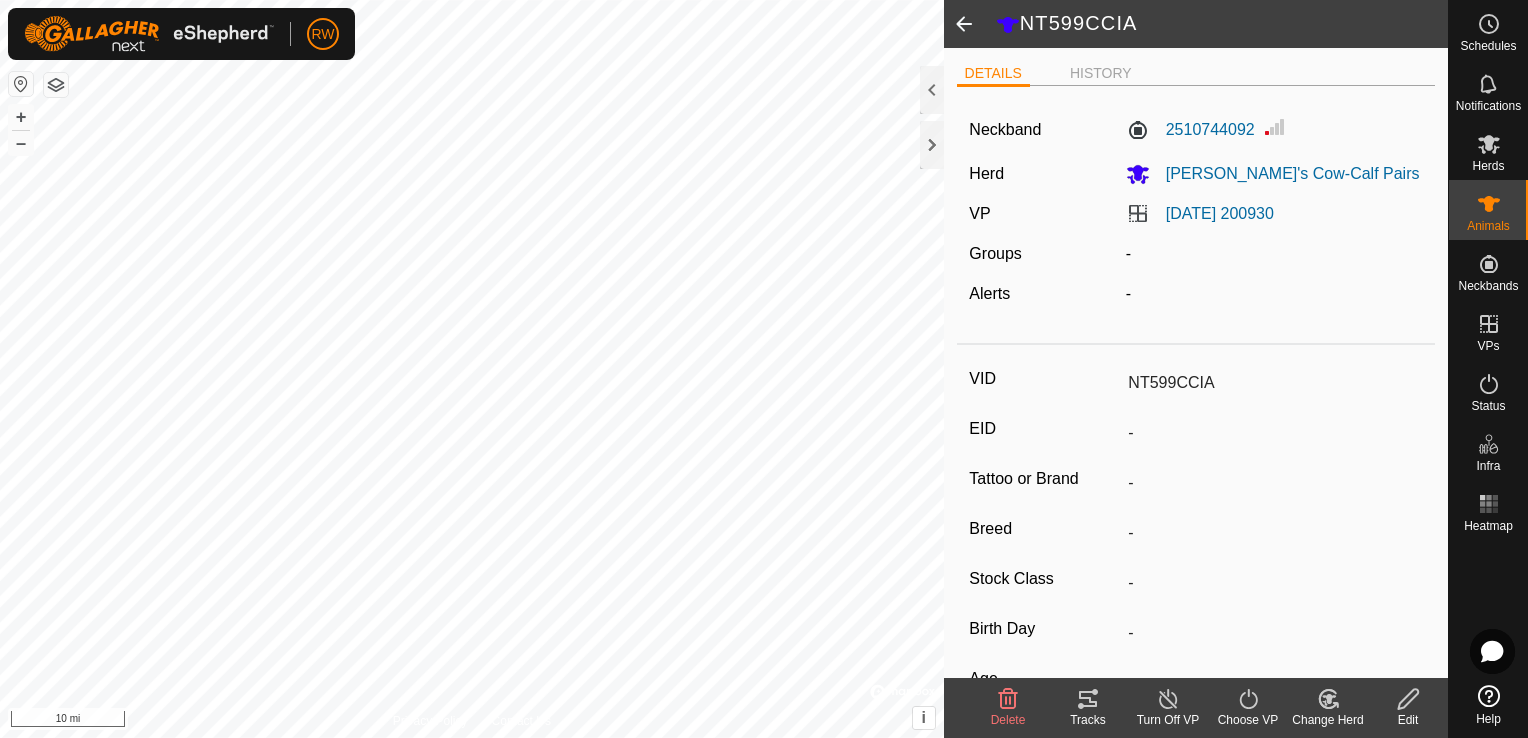 click 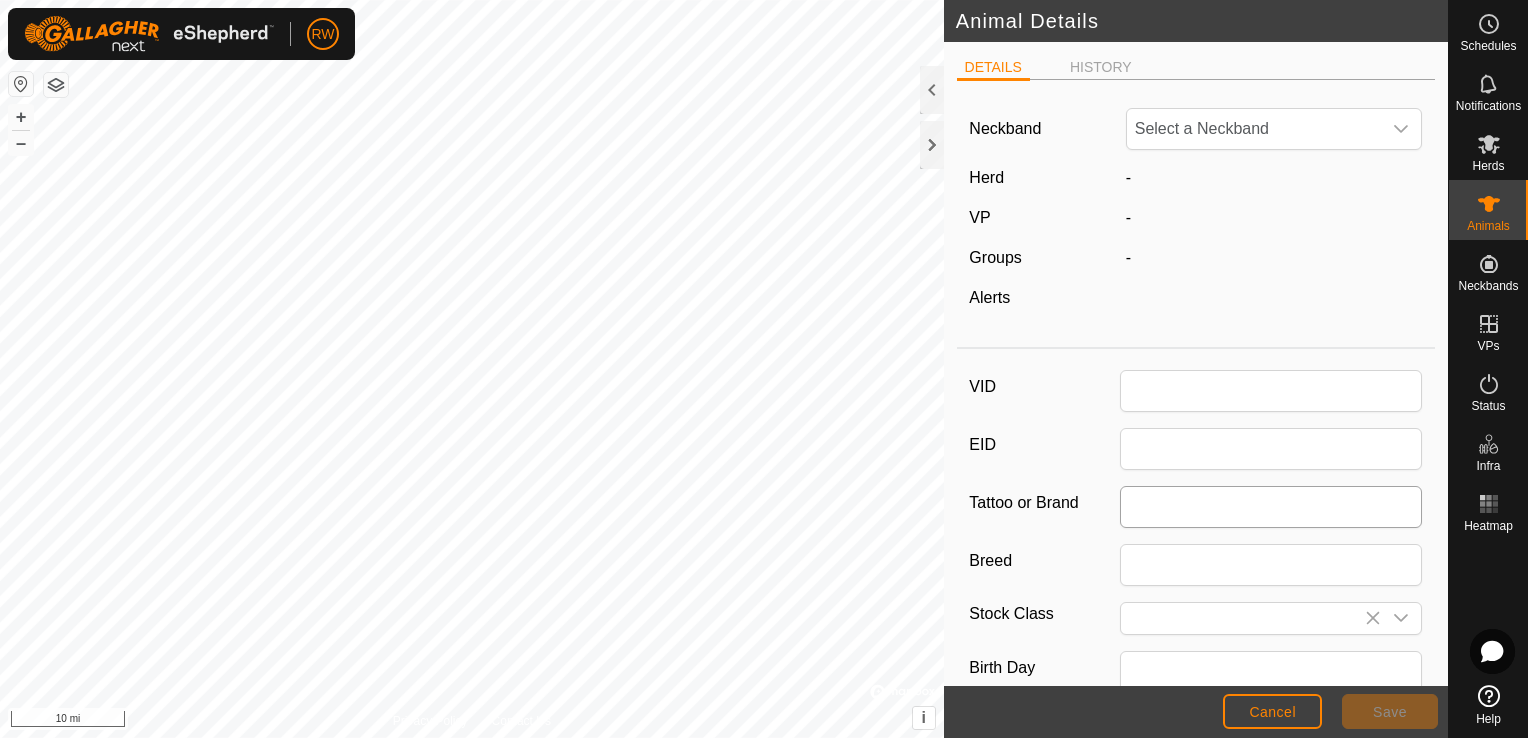 type on "NT599CCIA" 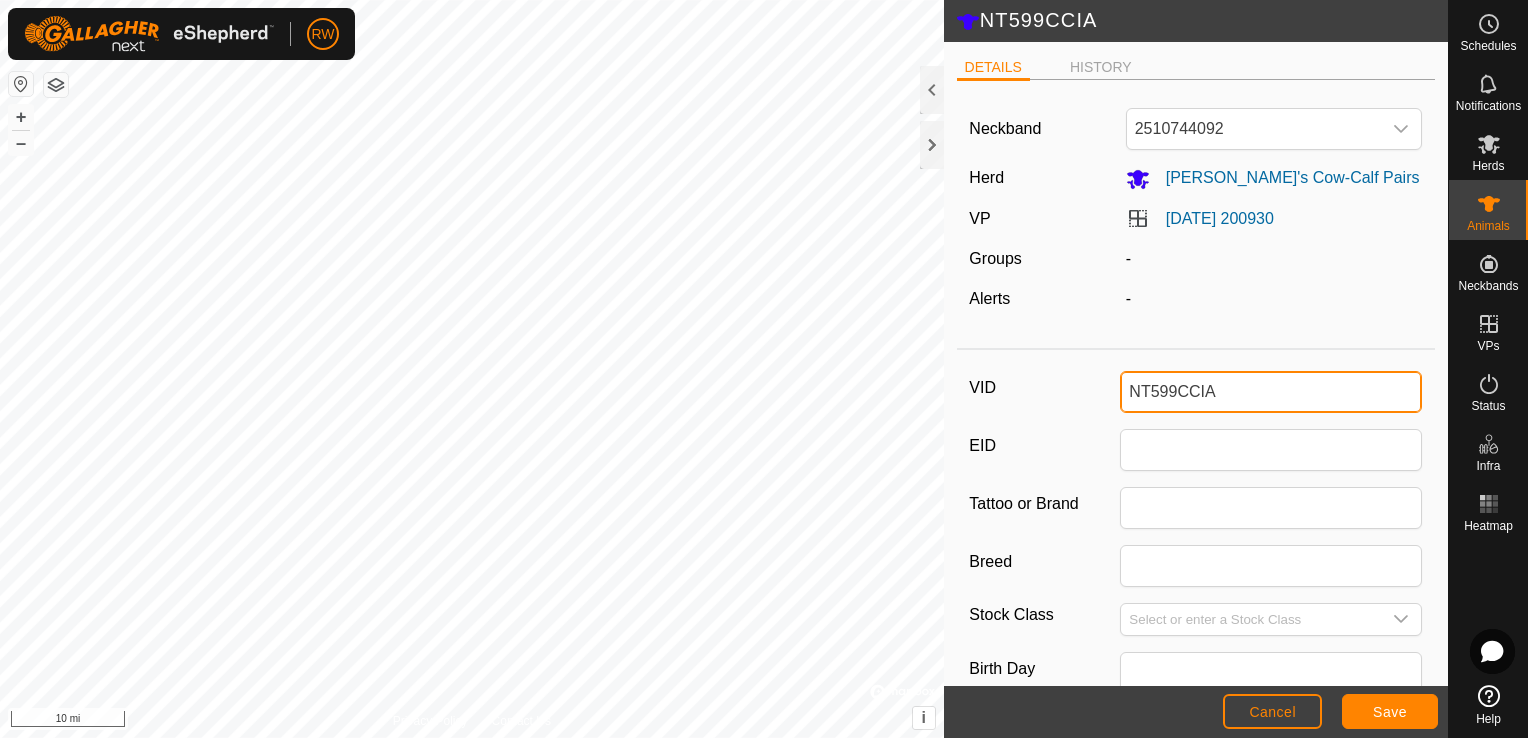 drag, startPoint x: 1228, startPoint y: 388, endPoint x: 1087, endPoint y: 410, distance: 142.706 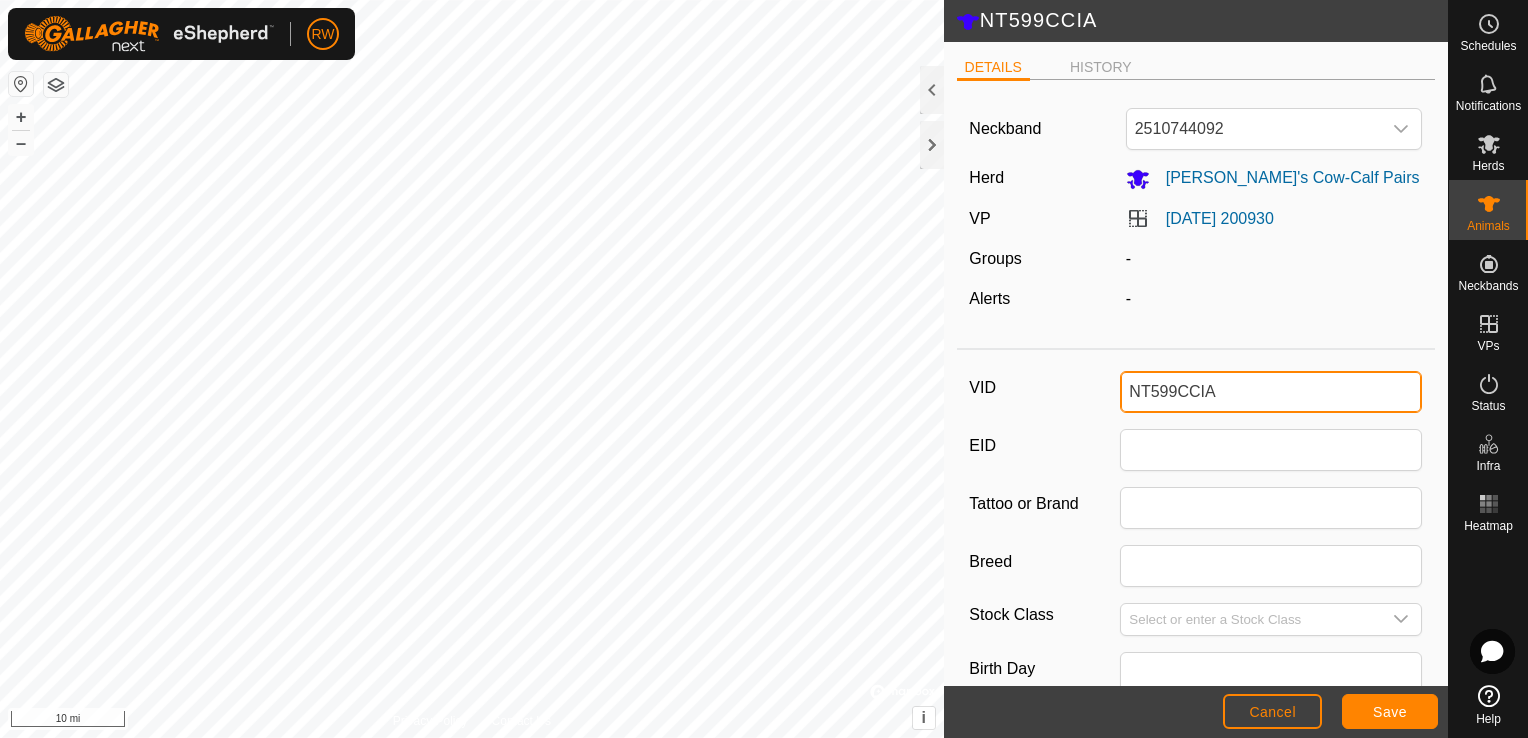 click on "VID NT599CCIA" 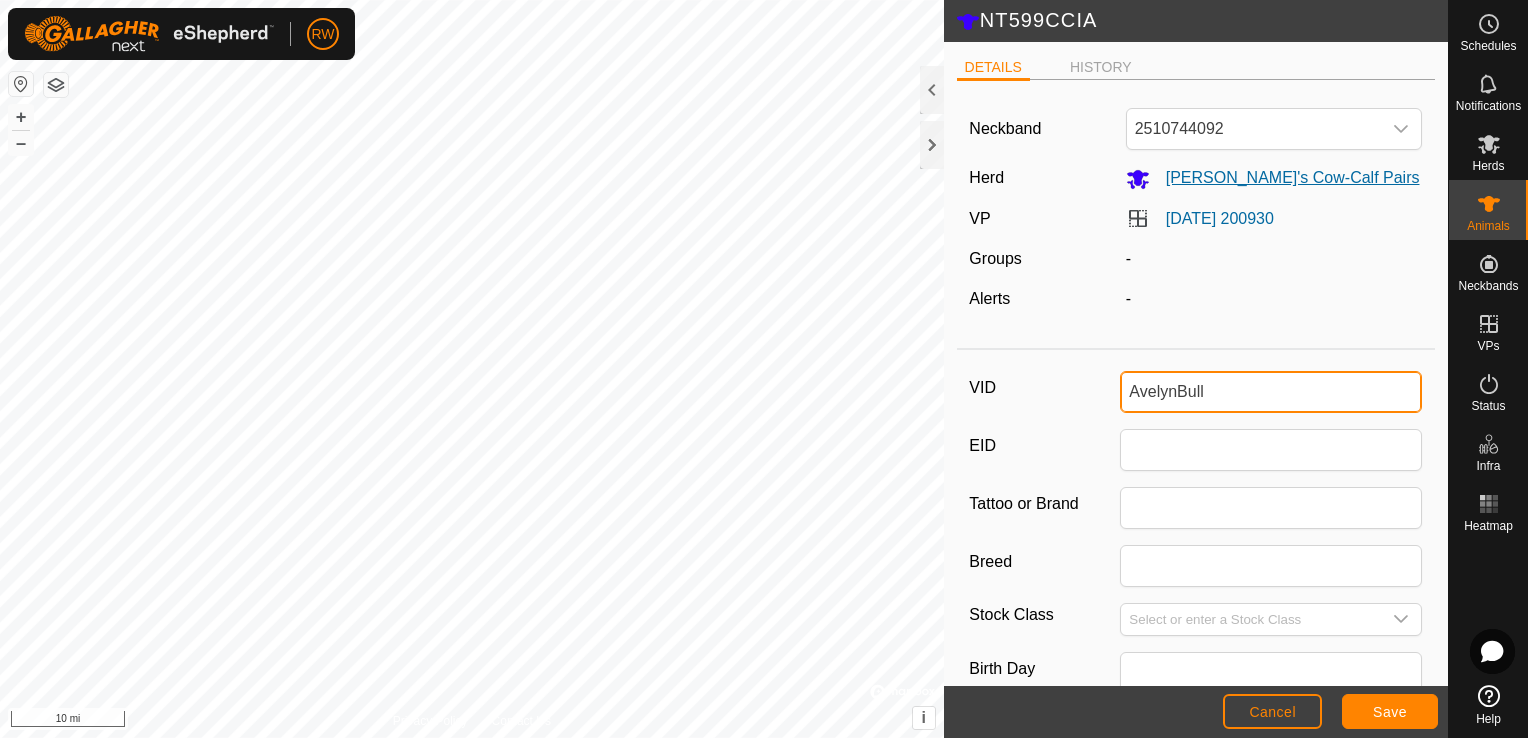 type on "AvelynBull" 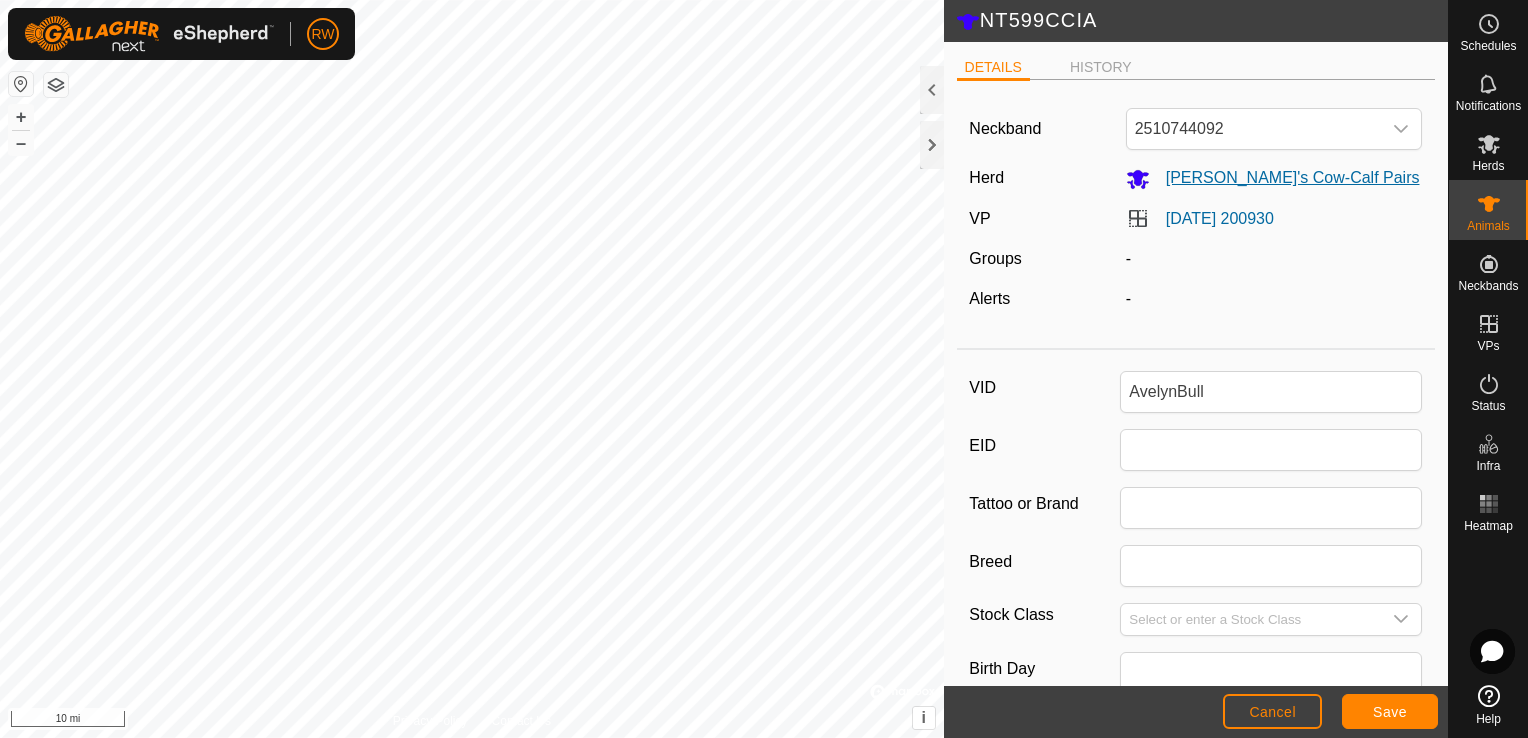 click on "[PERSON_NAME]'s Cow-Calf Pairs" 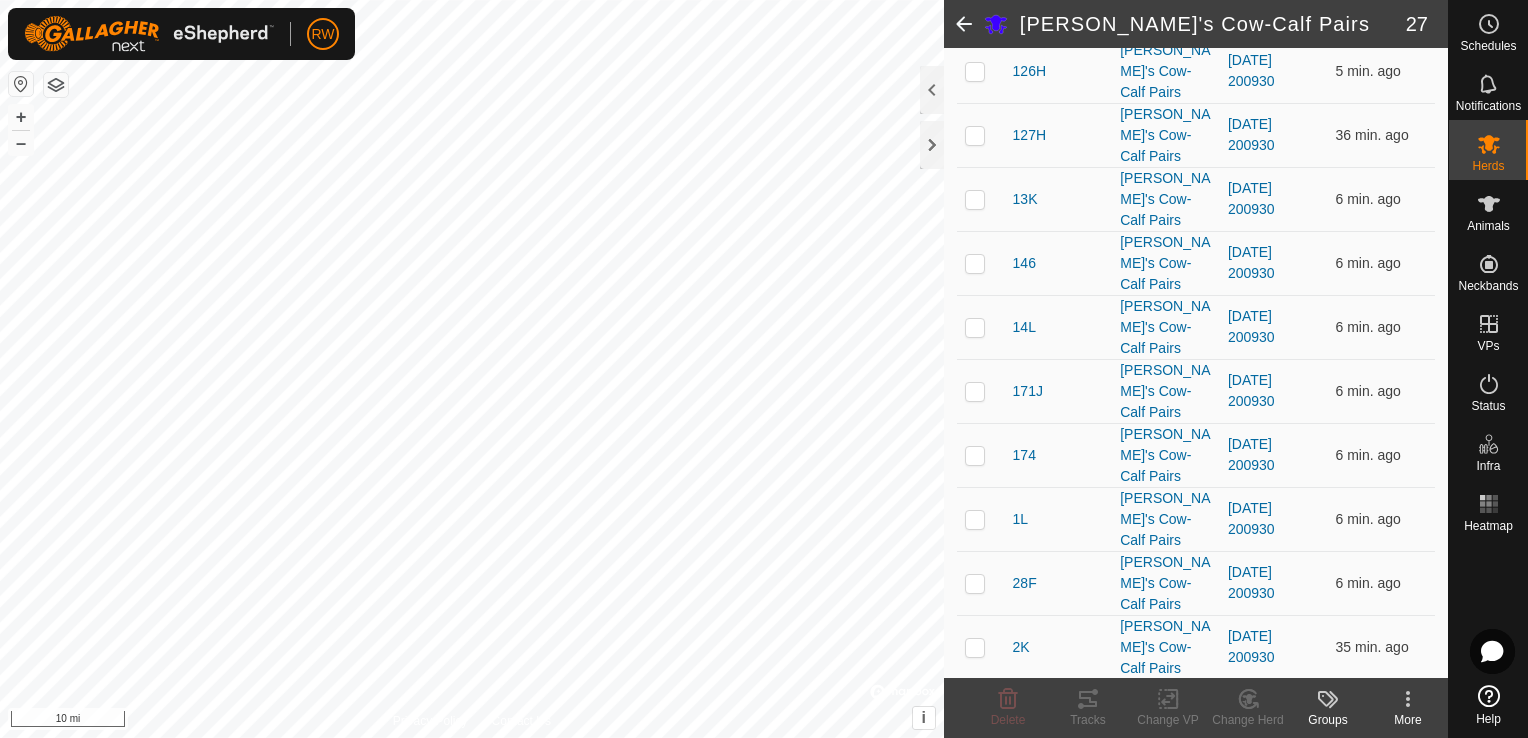 scroll, scrollTop: 797, scrollLeft: 0, axis: vertical 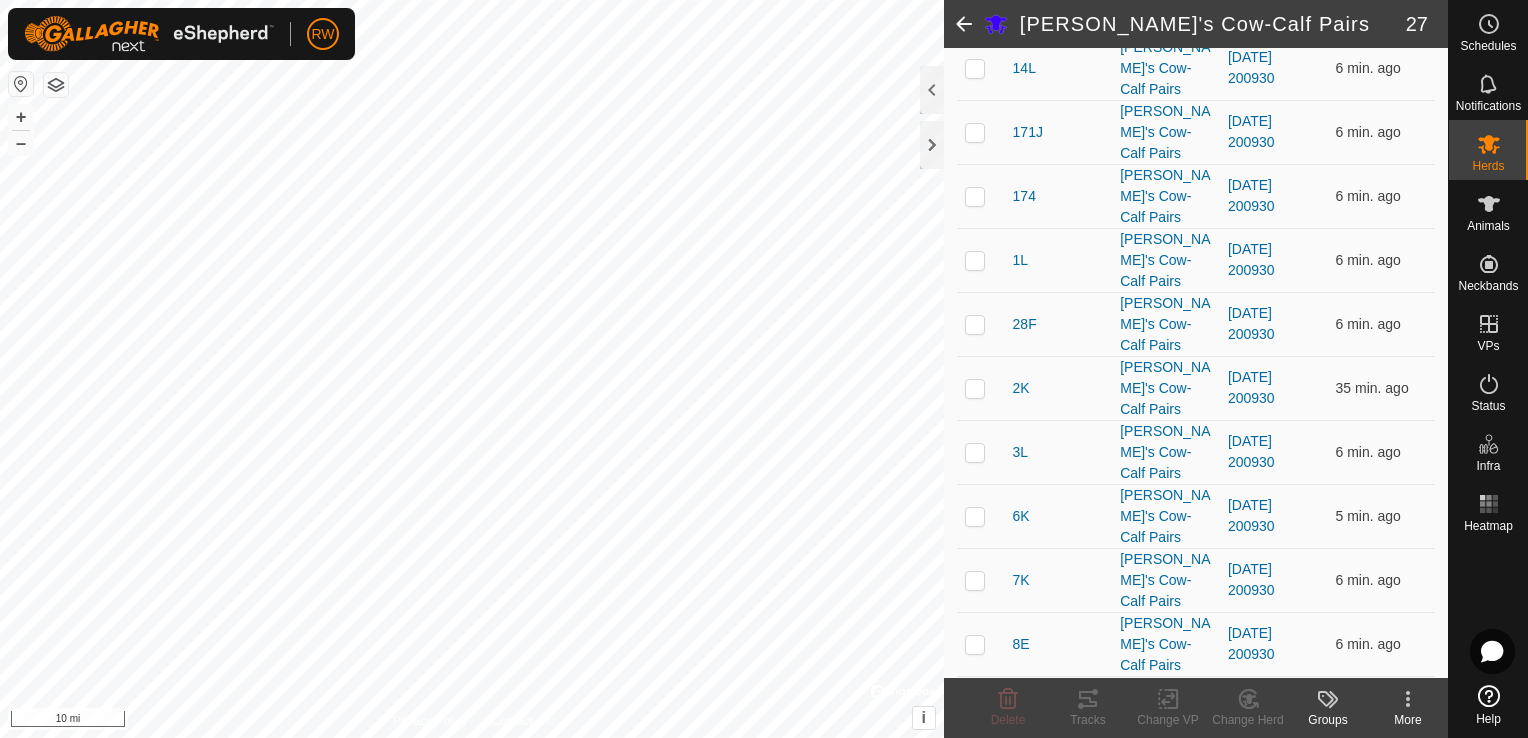 click on "NT599CCIA" at bounding box center [1050, 836] 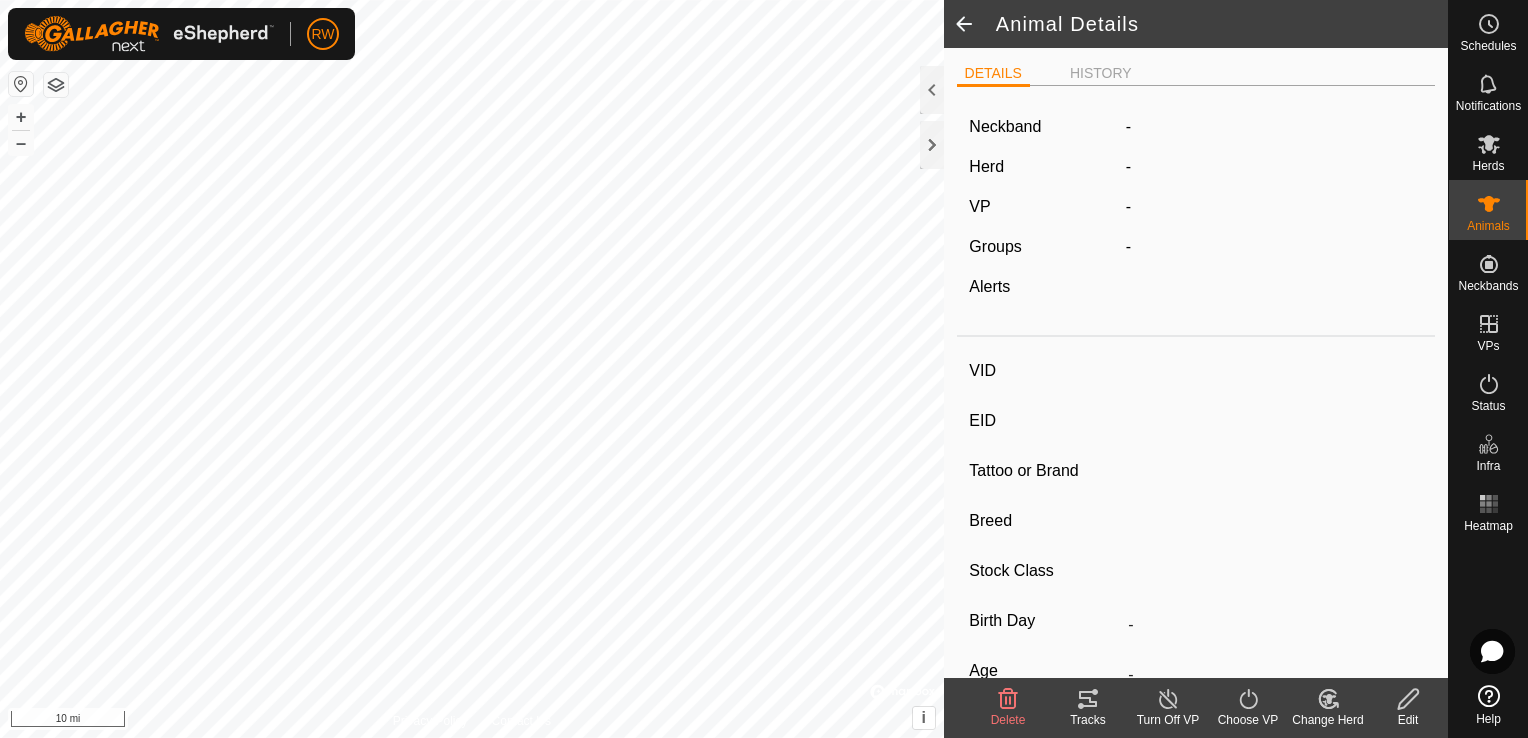 type on "NT599CCIA" 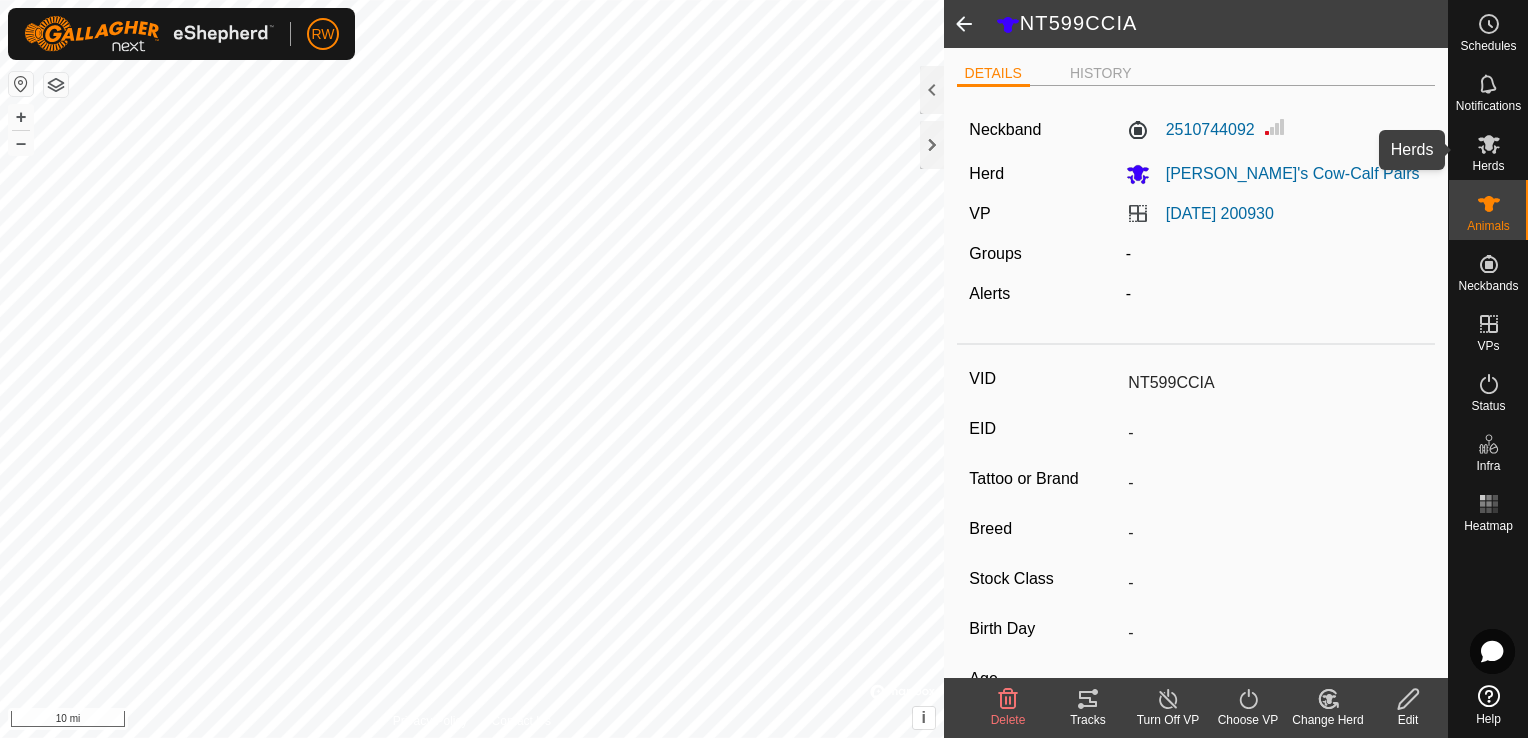 click 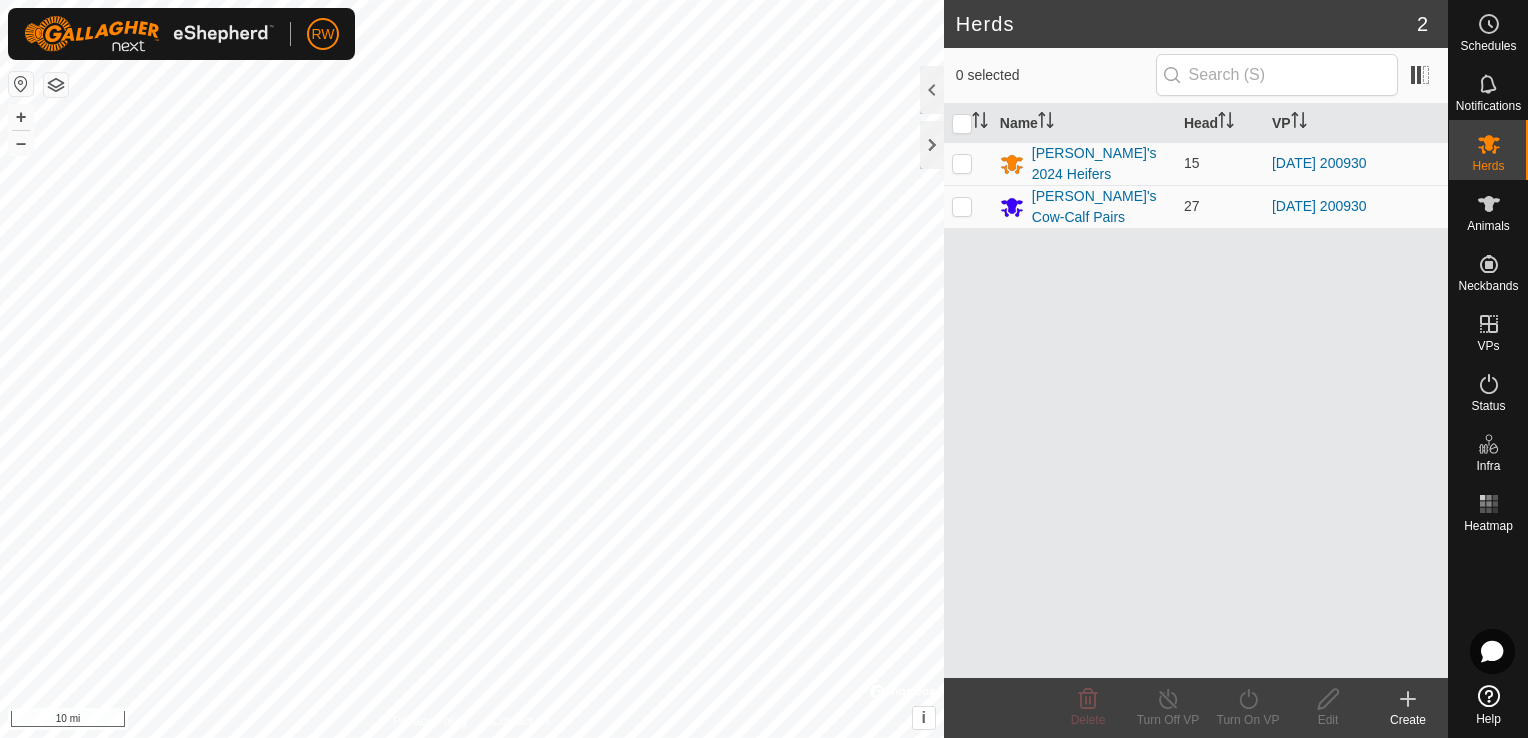 click 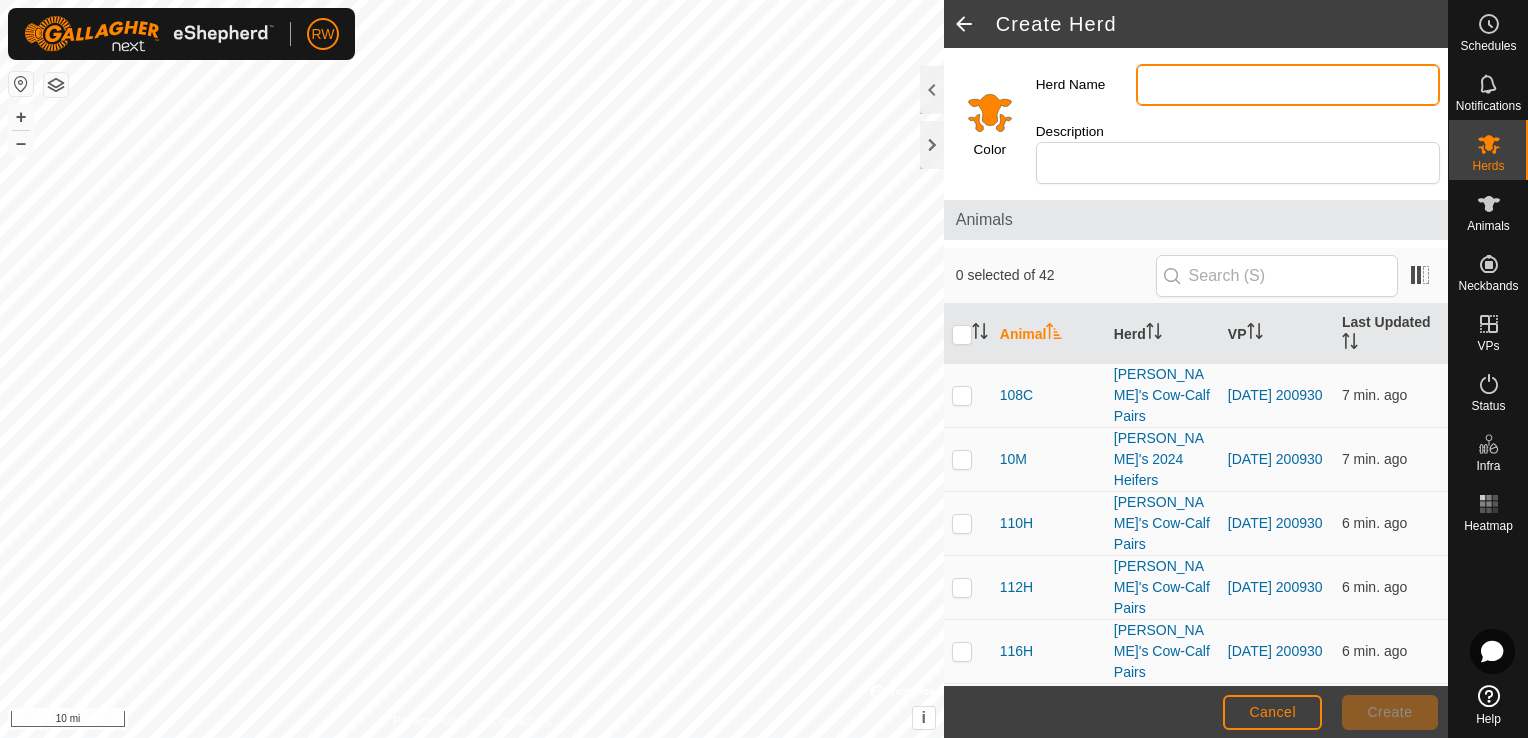 click on "Herd Name" at bounding box center (1288, 85) 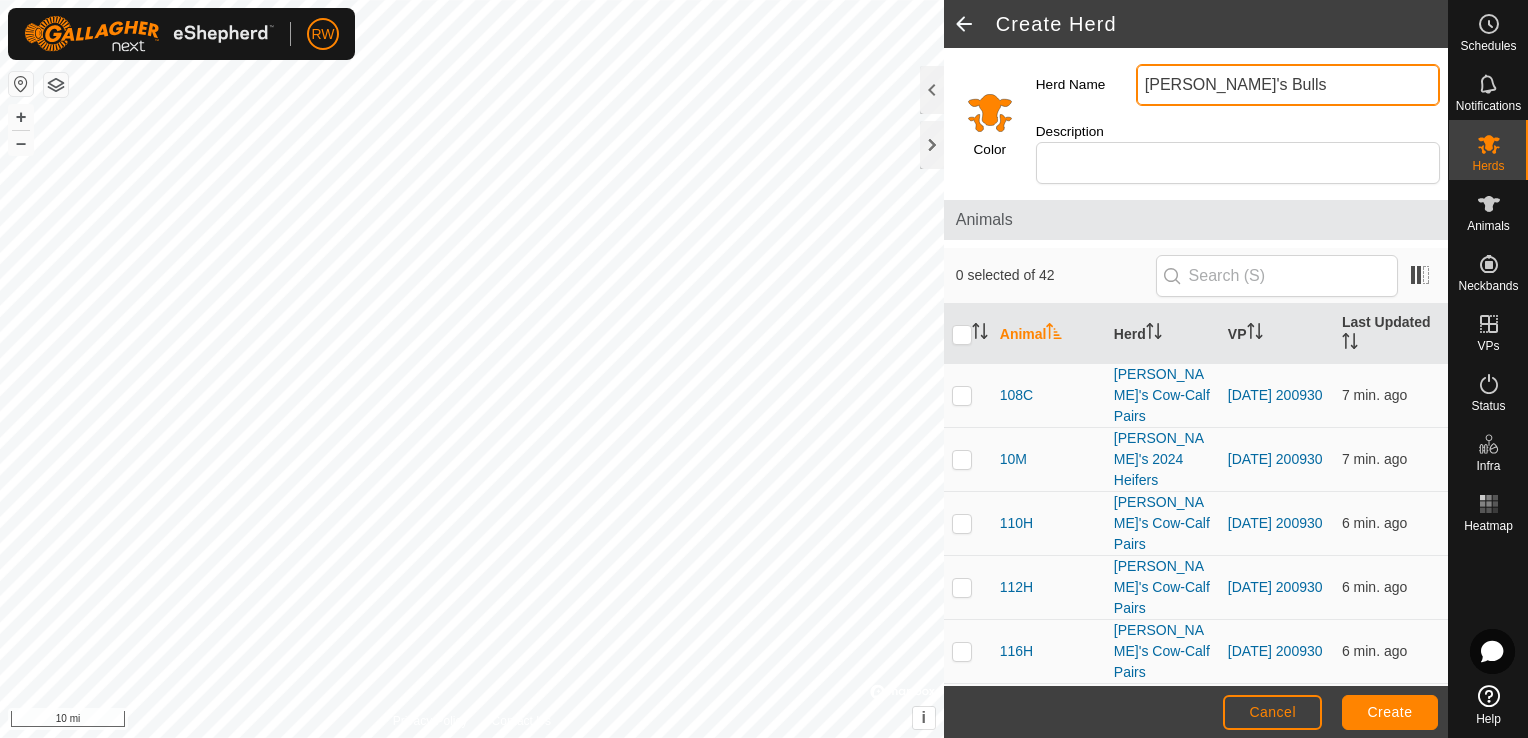type on "[PERSON_NAME]'s Bulls" 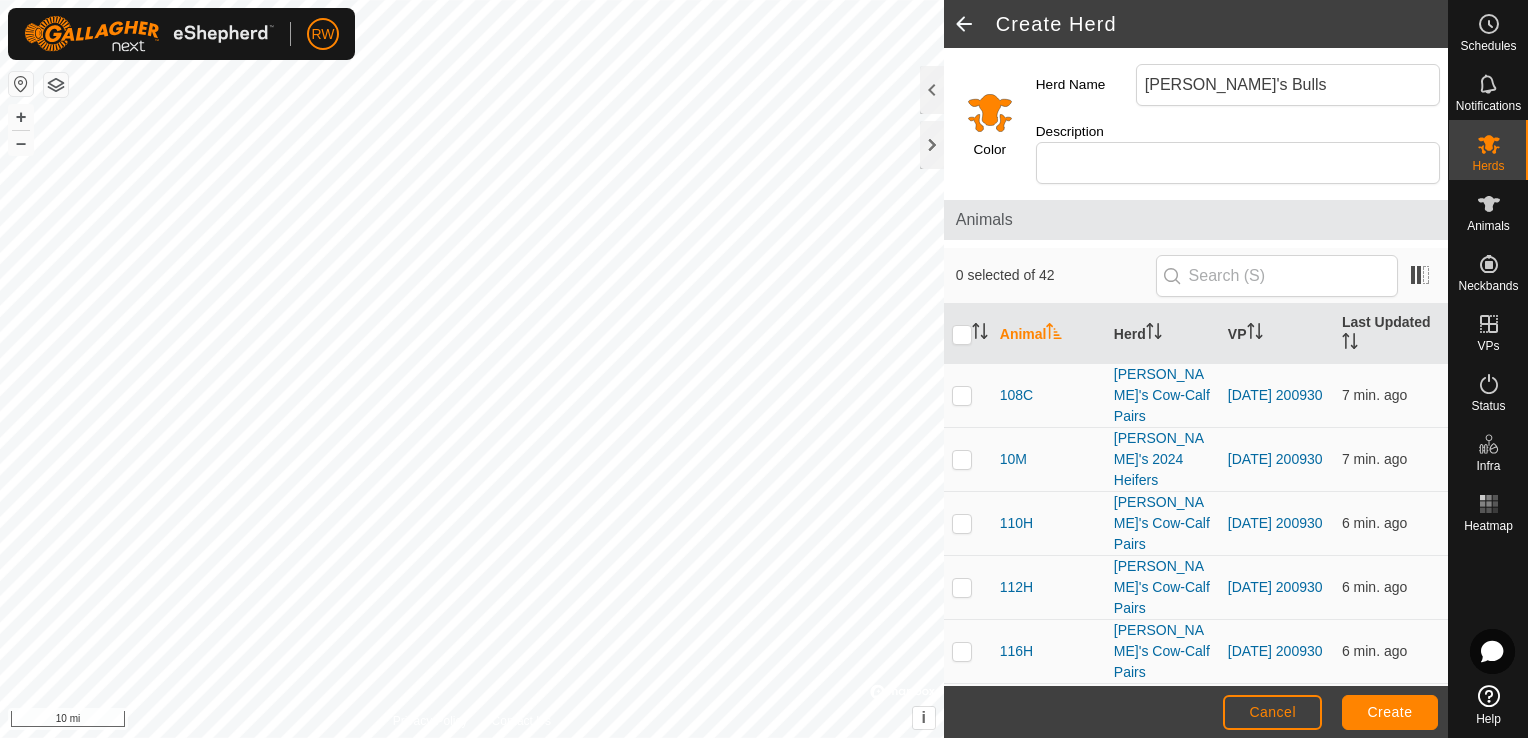 click 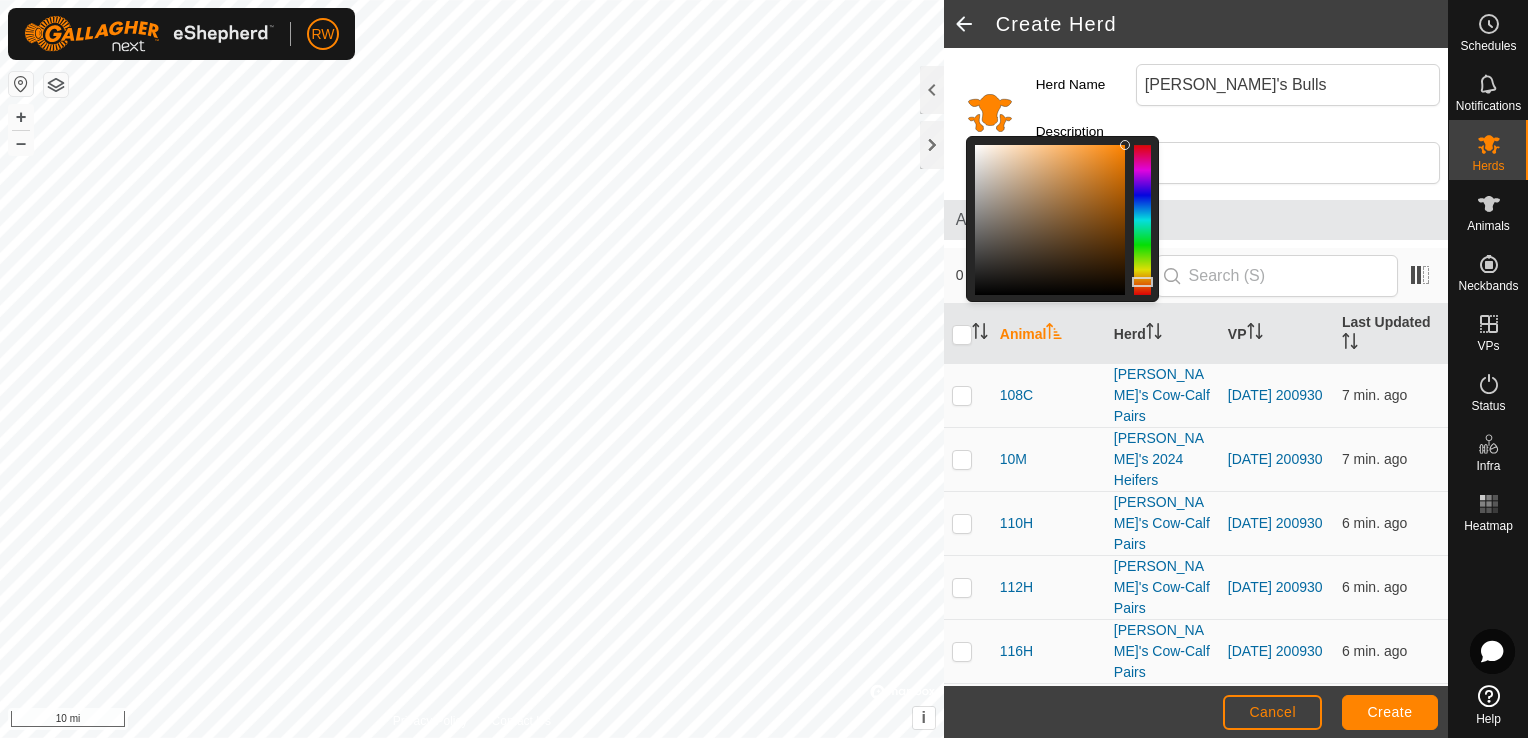 click 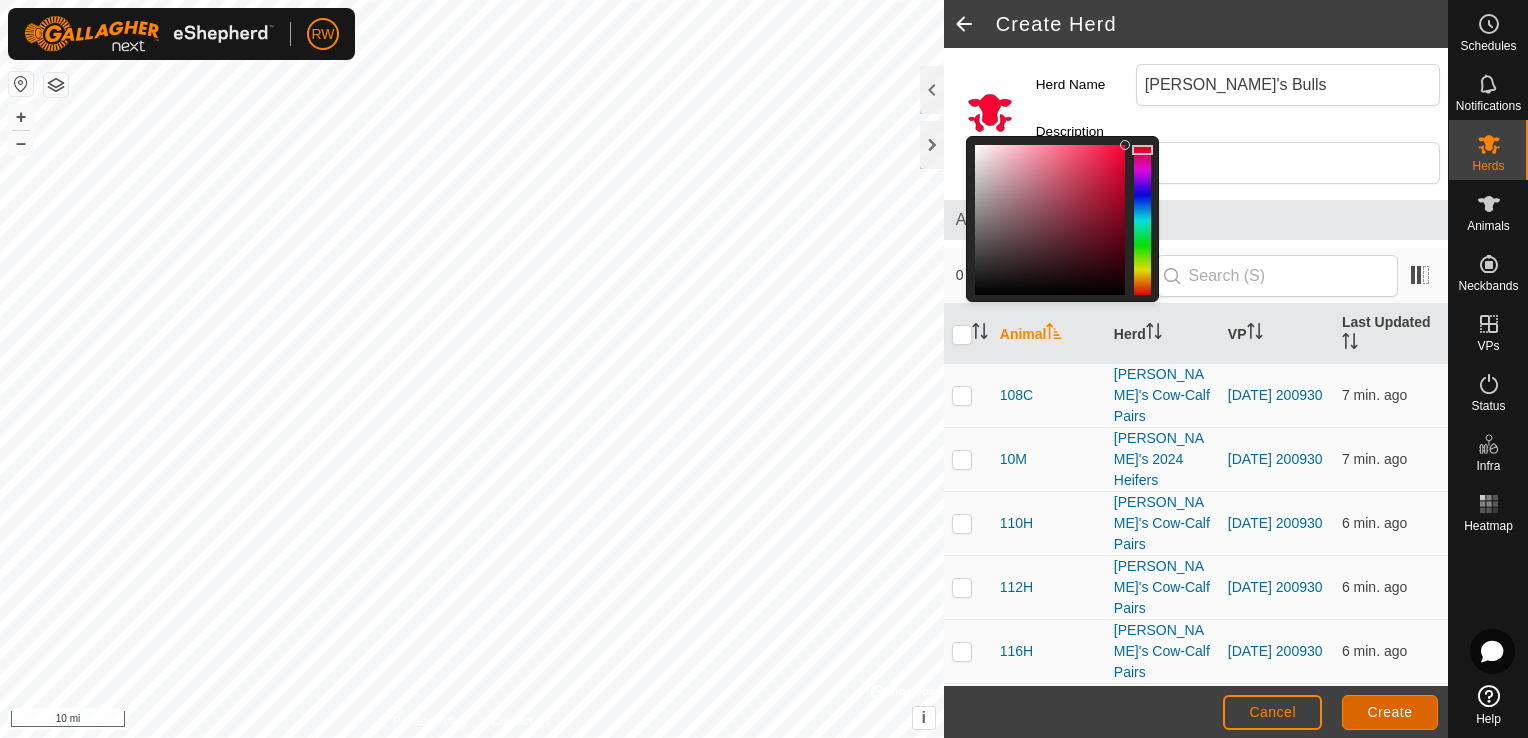 click on "Create" at bounding box center (1390, 712) 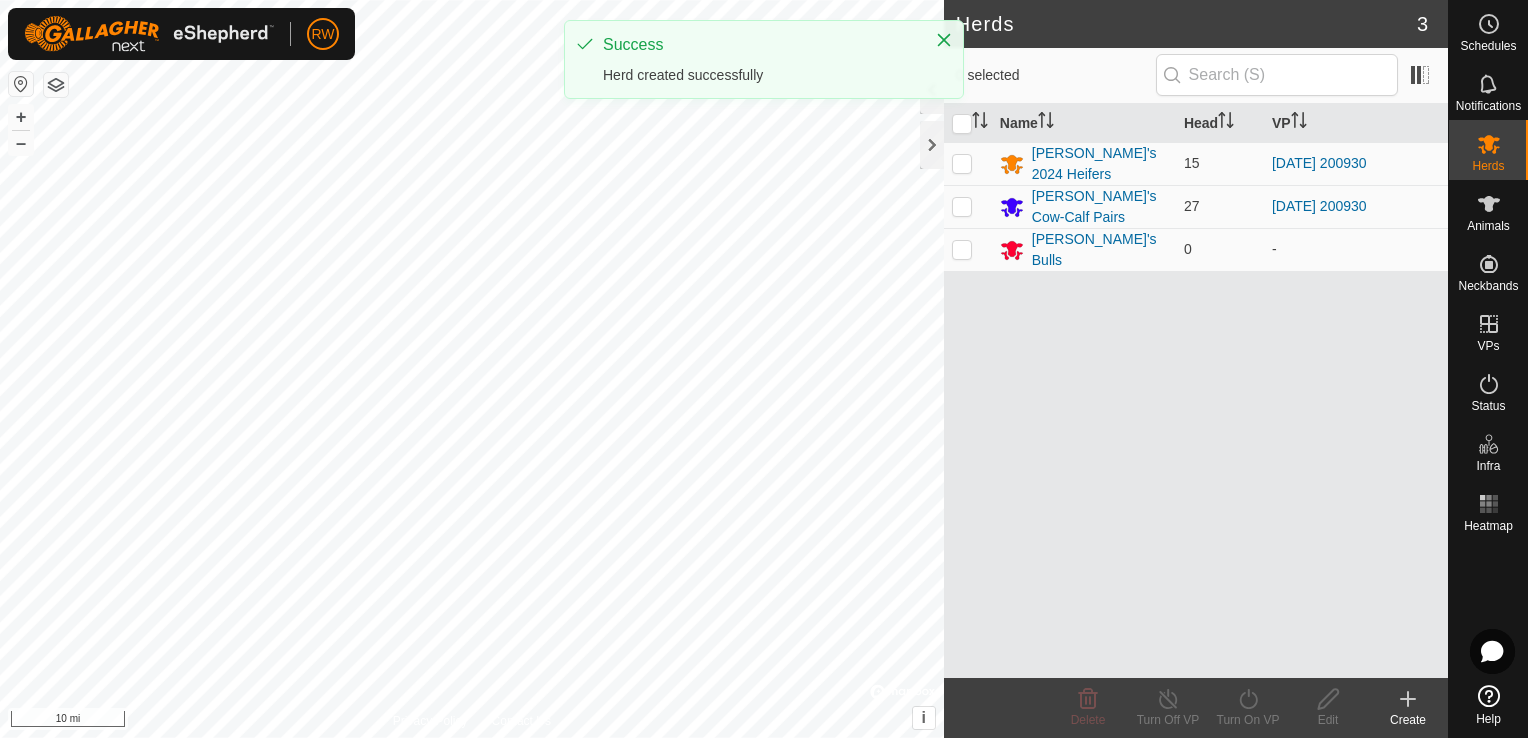 click 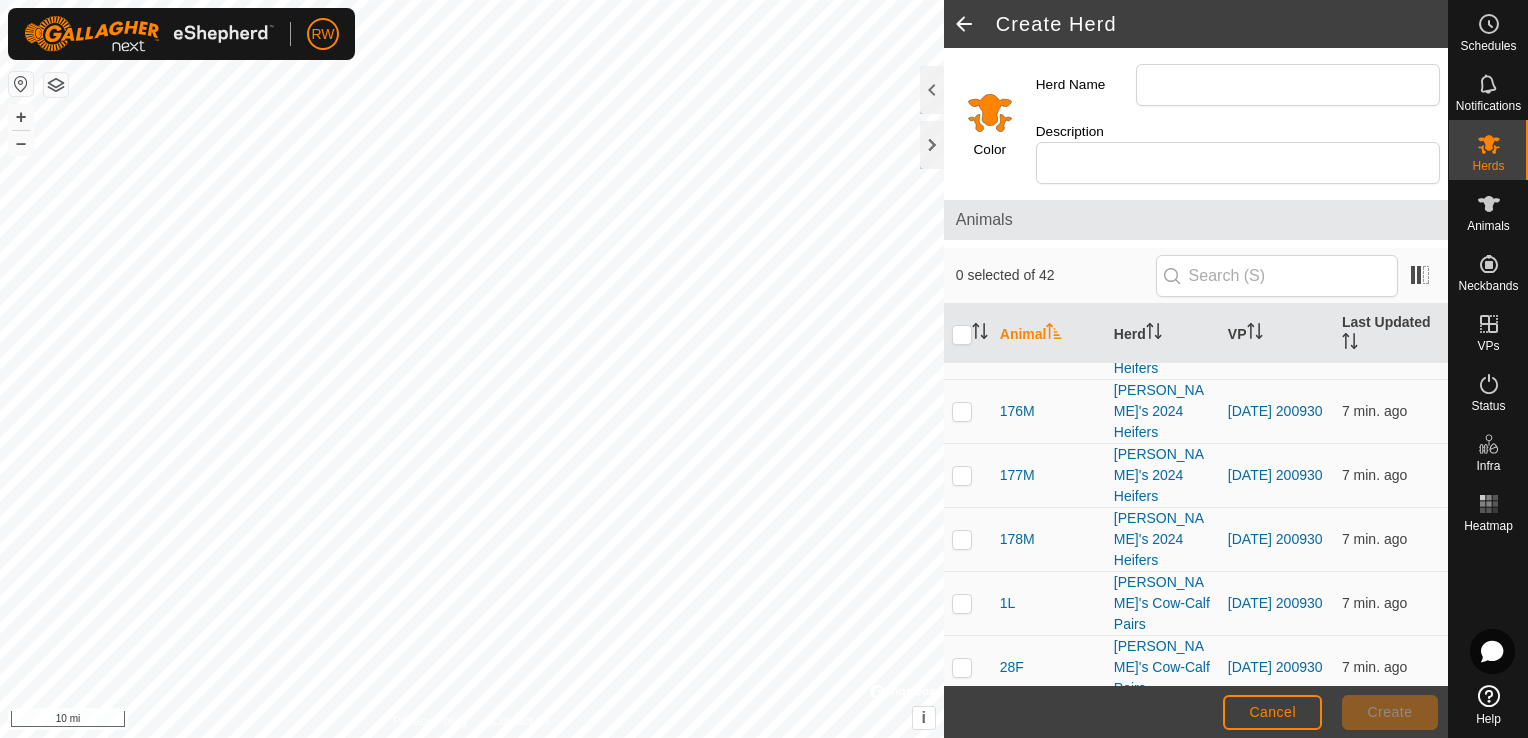 scroll, scrollTop: 1272, scrollLeft: 0, axis: vertical 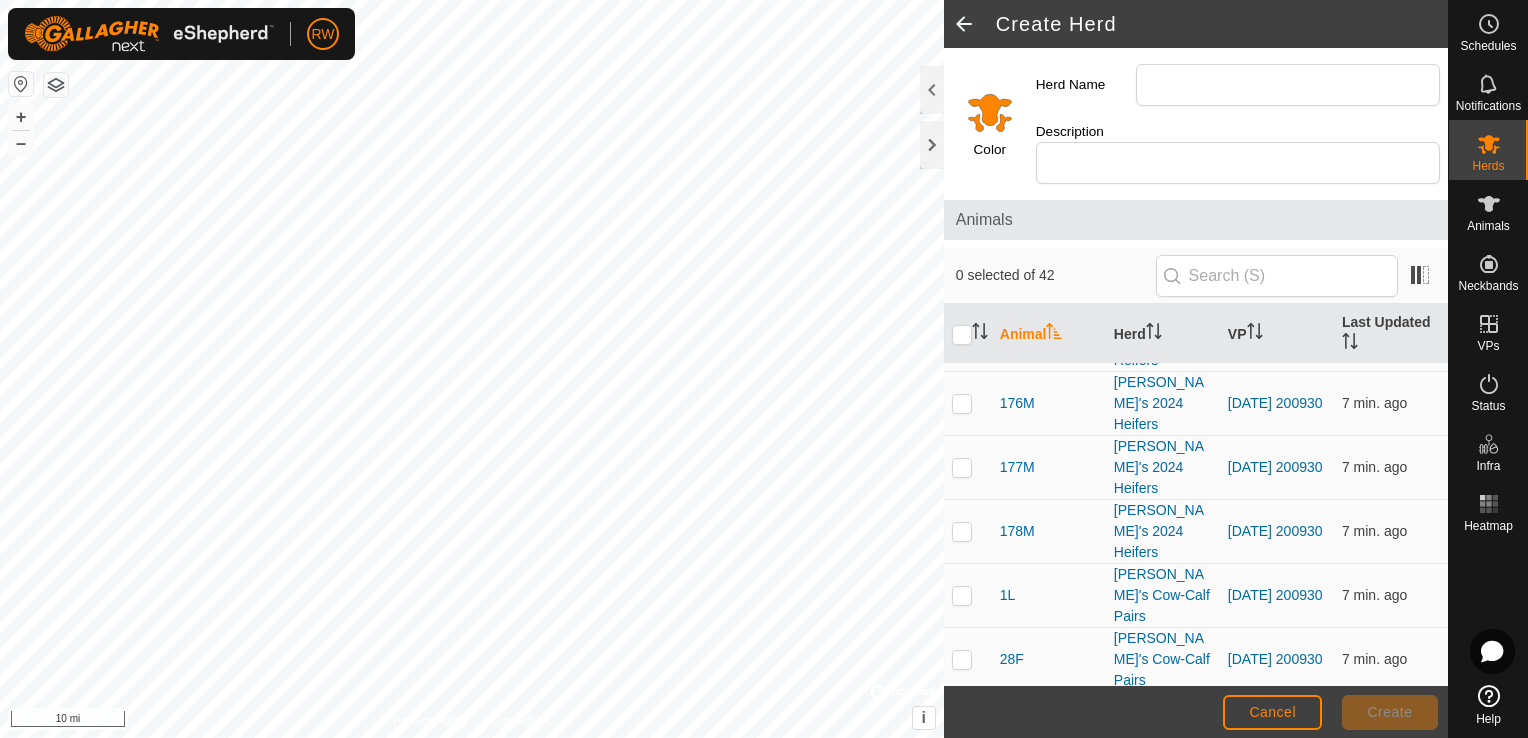 click on "NT599CCIA" at bounding box center (1037, 1363) 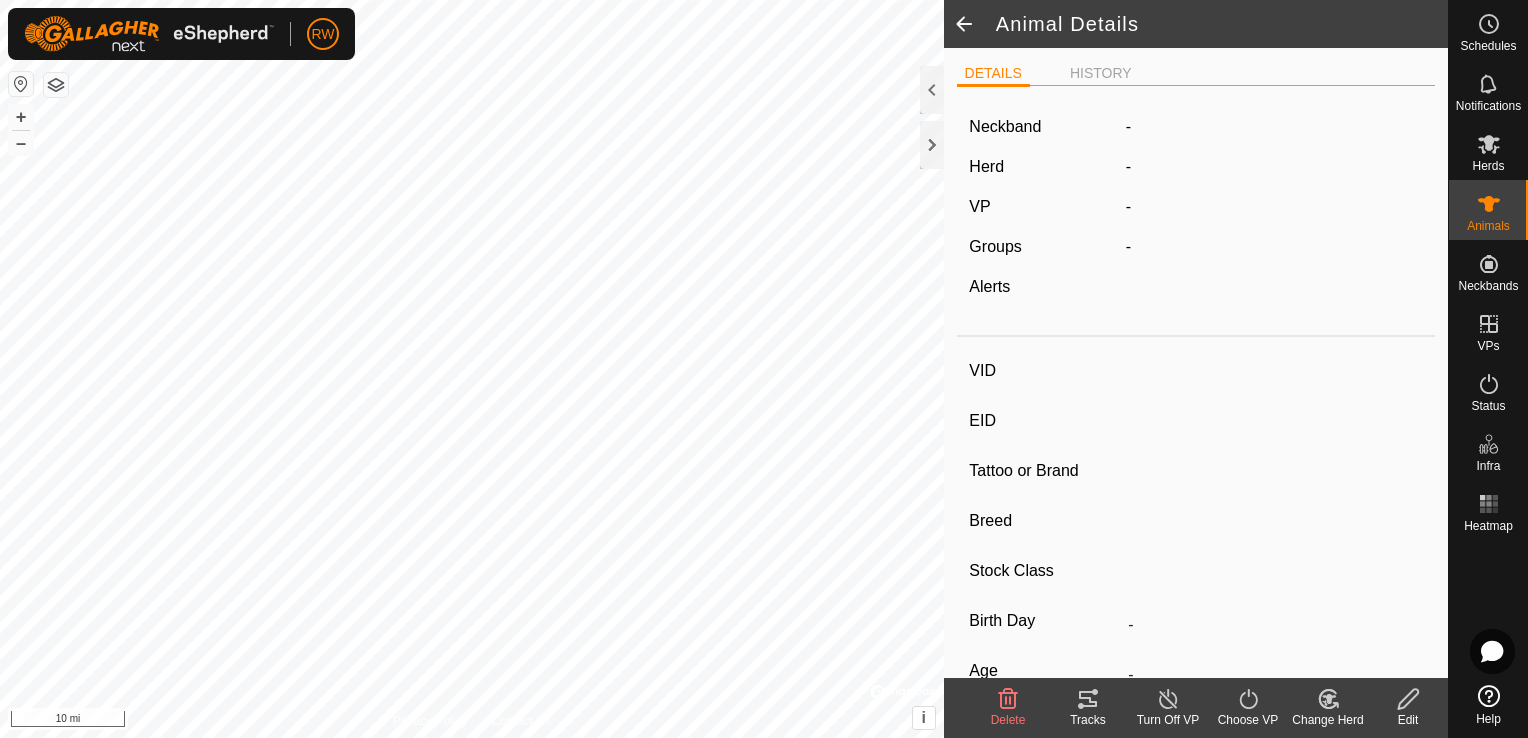 type on "NT599CCIA" 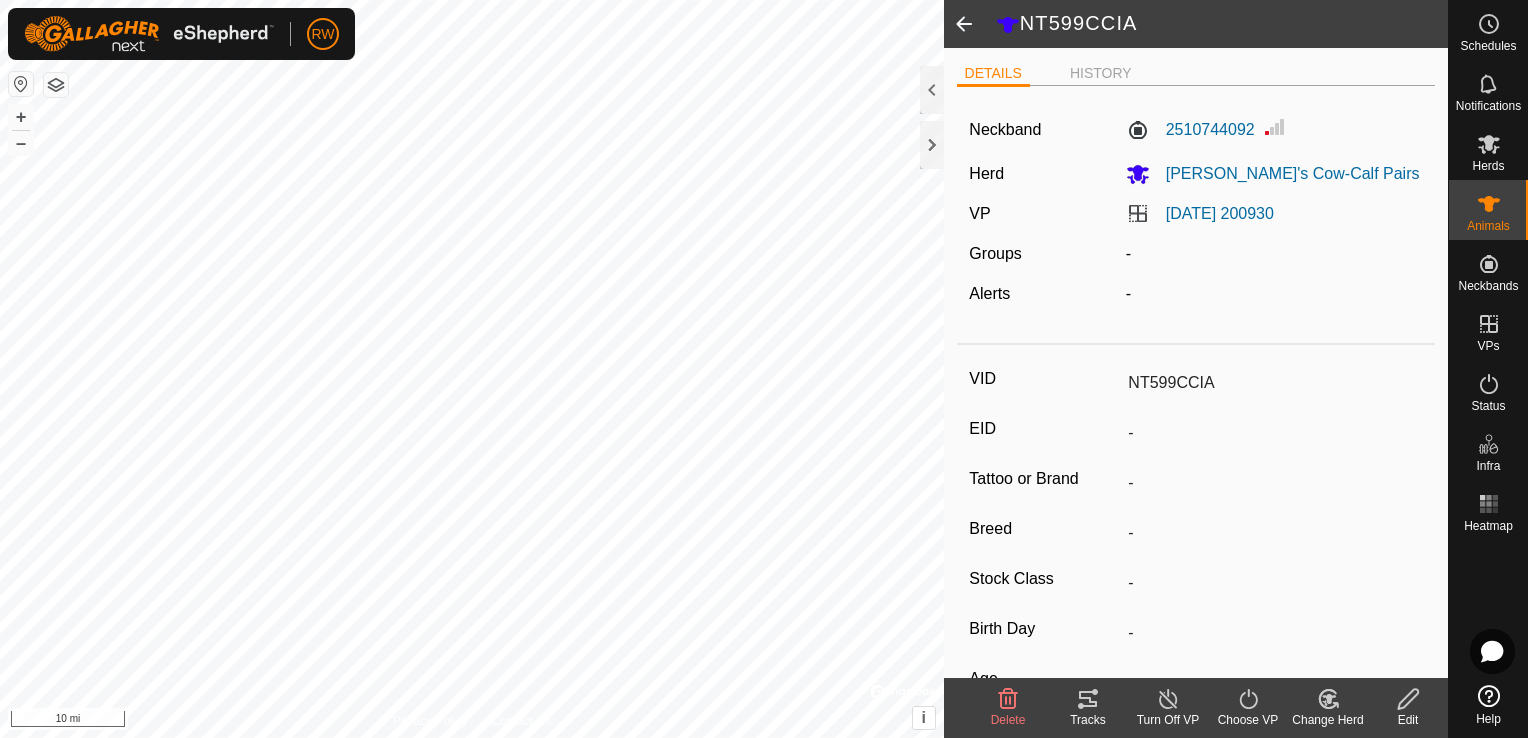 click 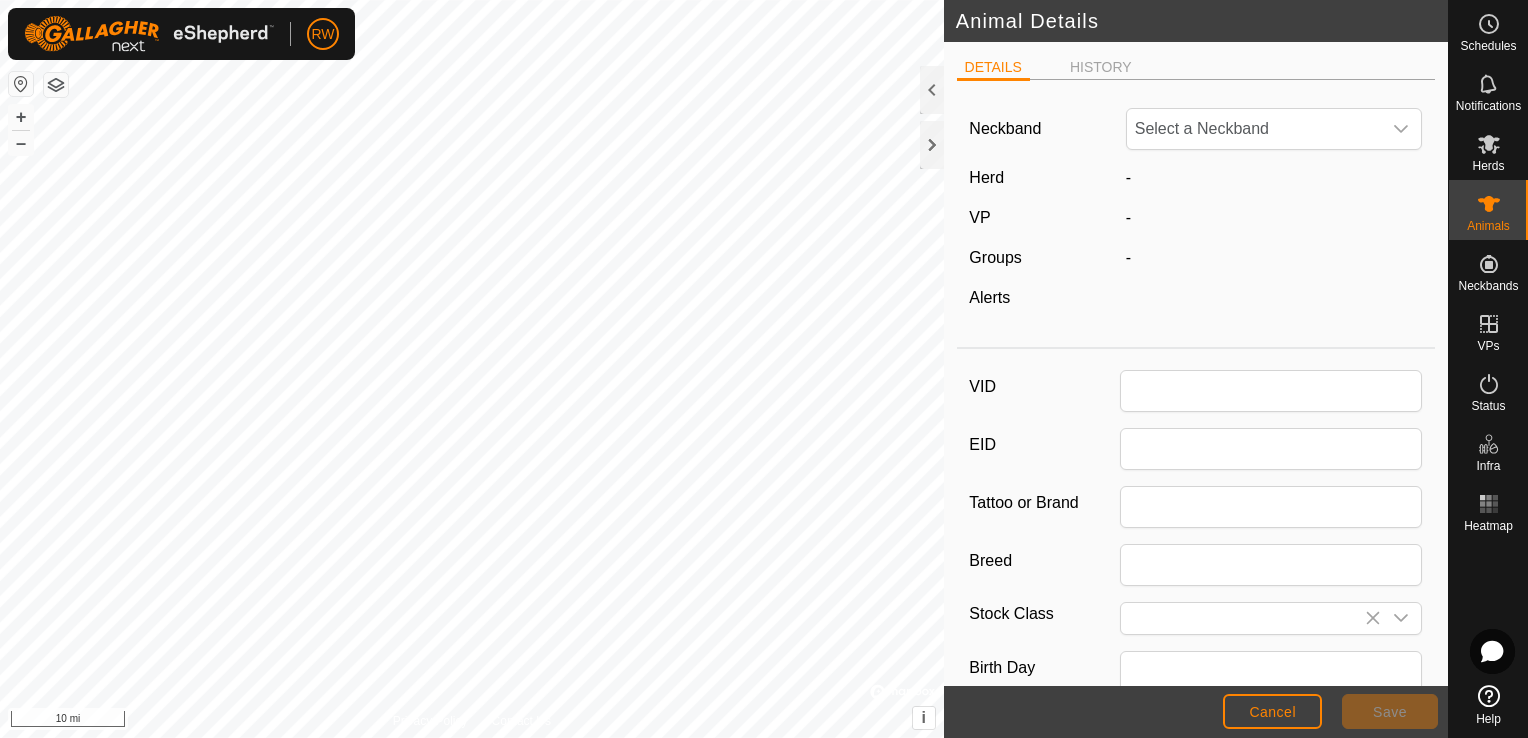 type on "NT599CCIA" 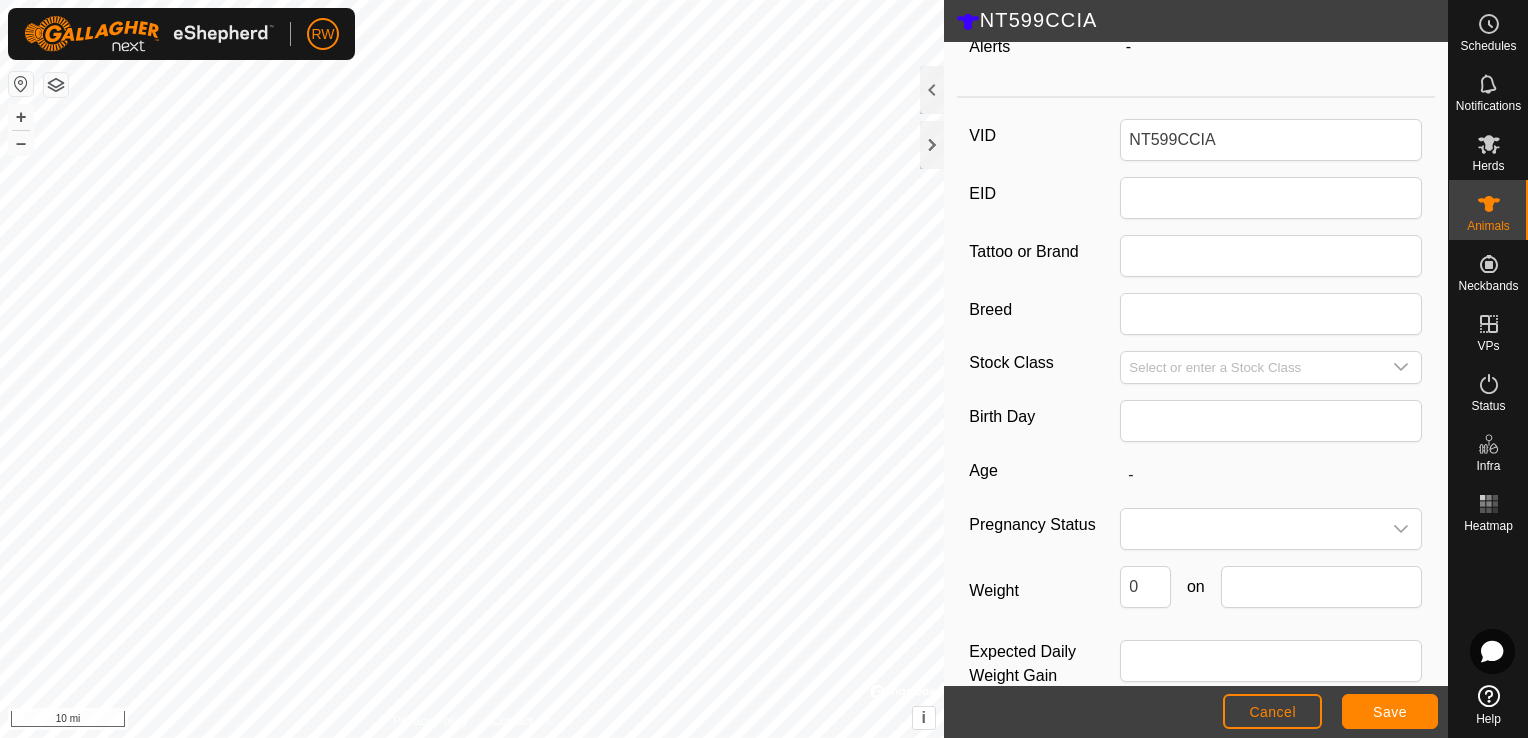 scroll, scrollTop: 0, scrollLeft: 0, axis: both 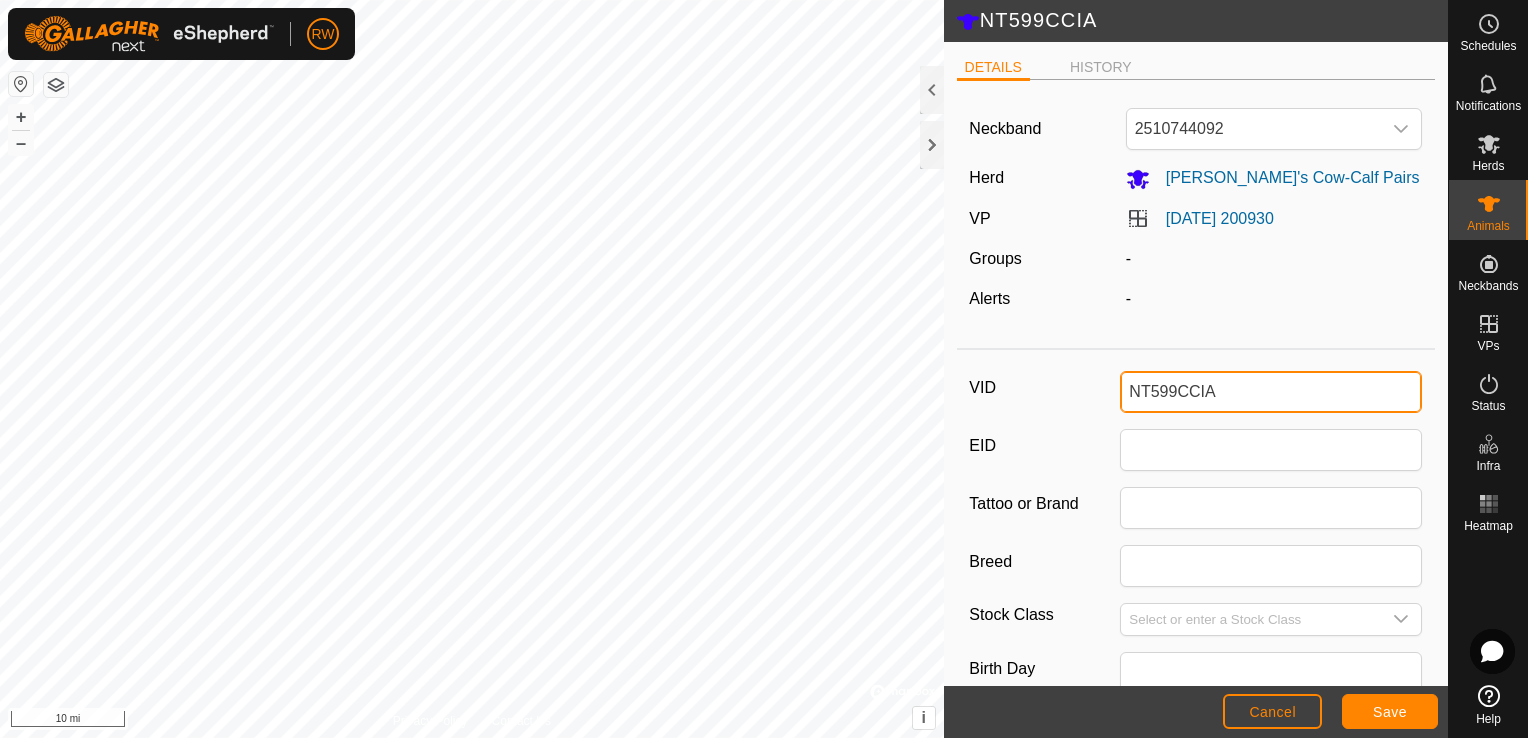 drag, startPoint x: 1264, startPoint y: 386, endPoint x: 1050, endPoint y: 419, distance: 216.52945 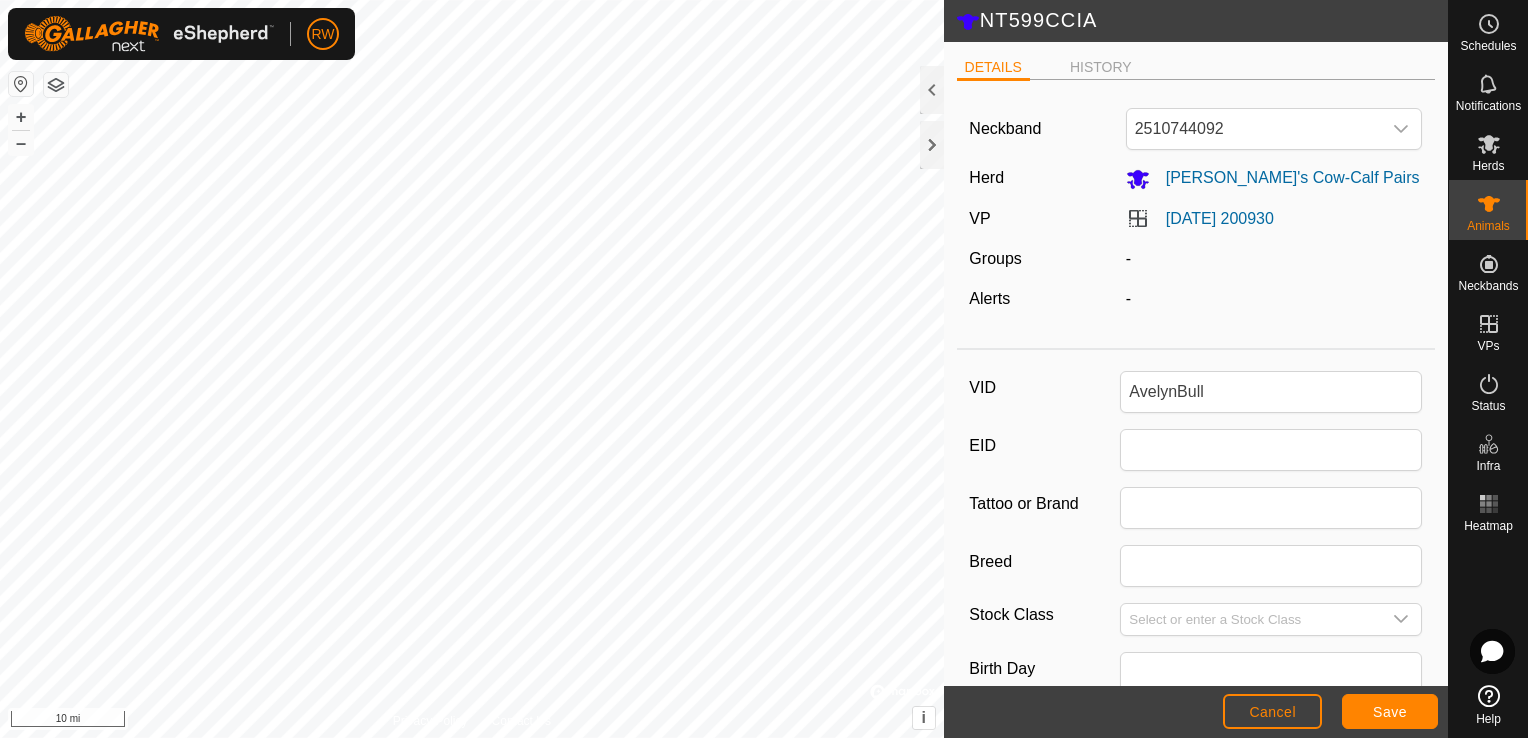 scroll, scrollTop: 288, scrollLeft: 0, axis: vertical 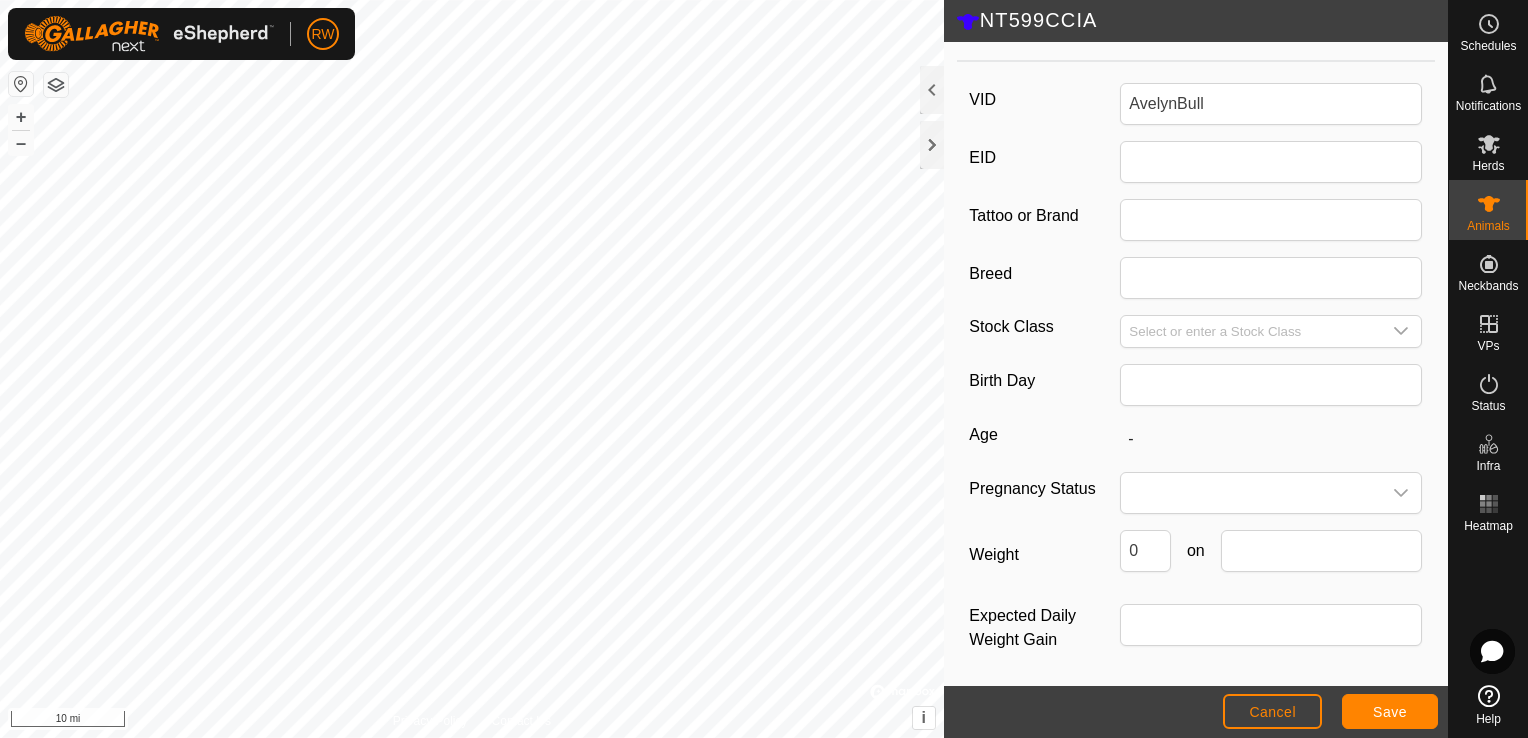 click on "Cancel Save" 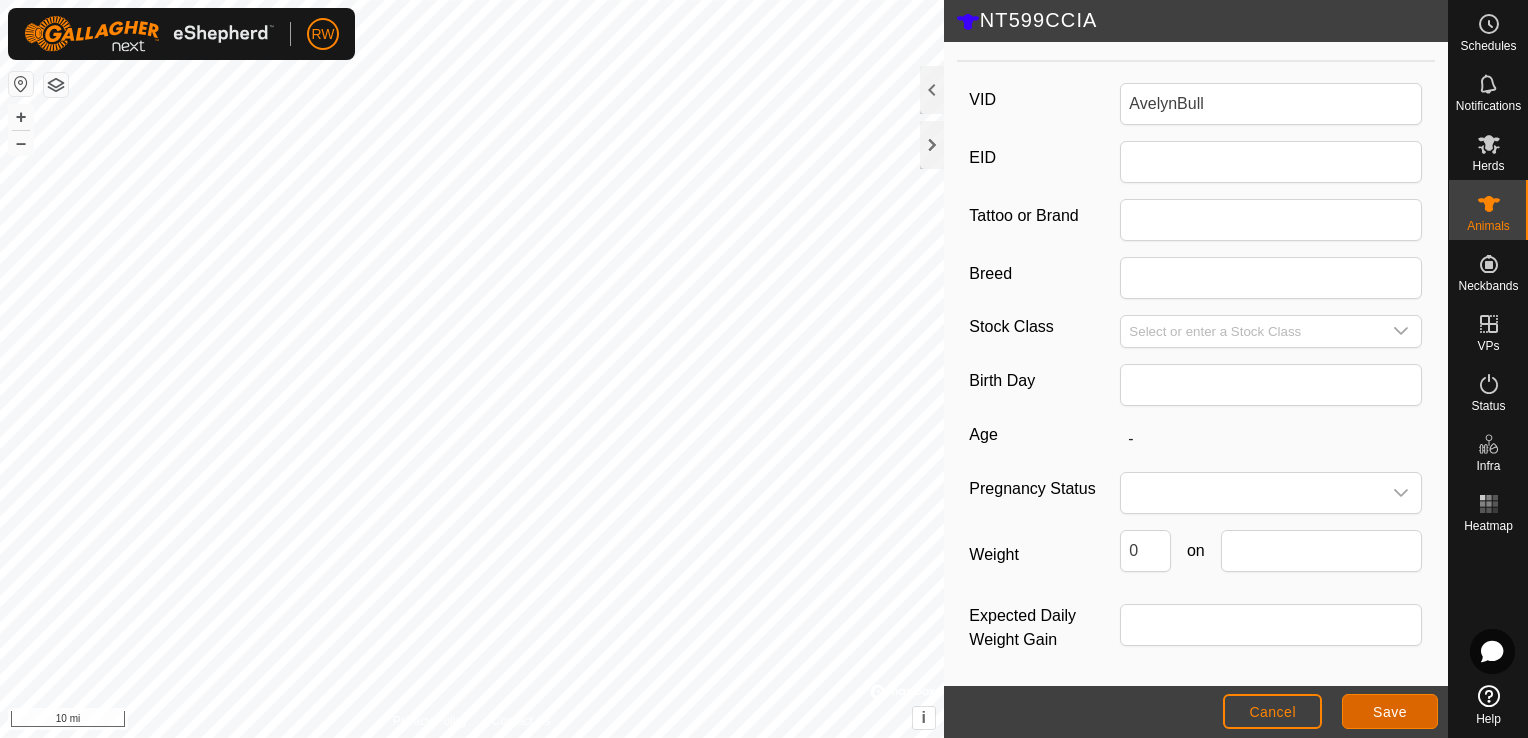click on "Save" 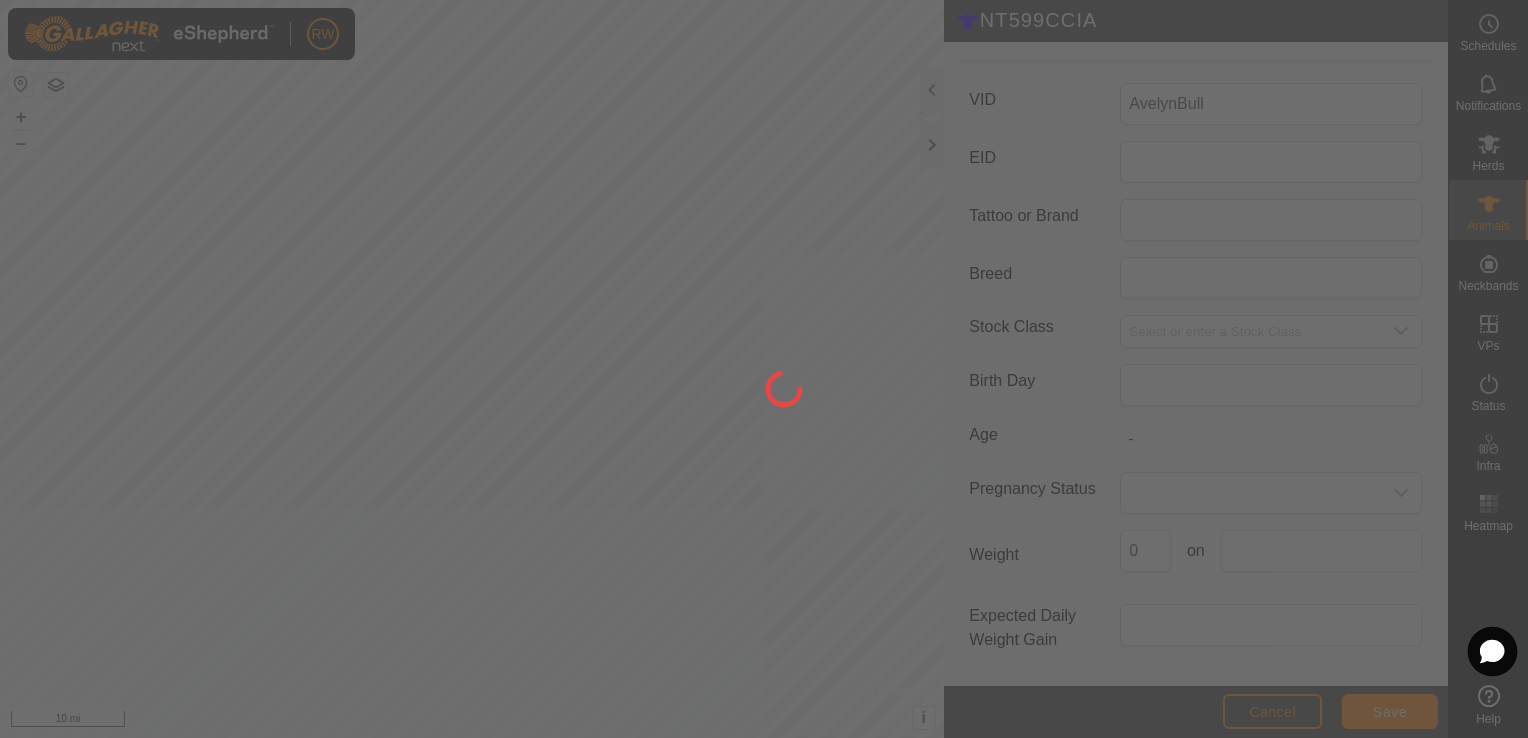 scroll, scrollTop: 241, scrollLeft: 0, axis: vertical 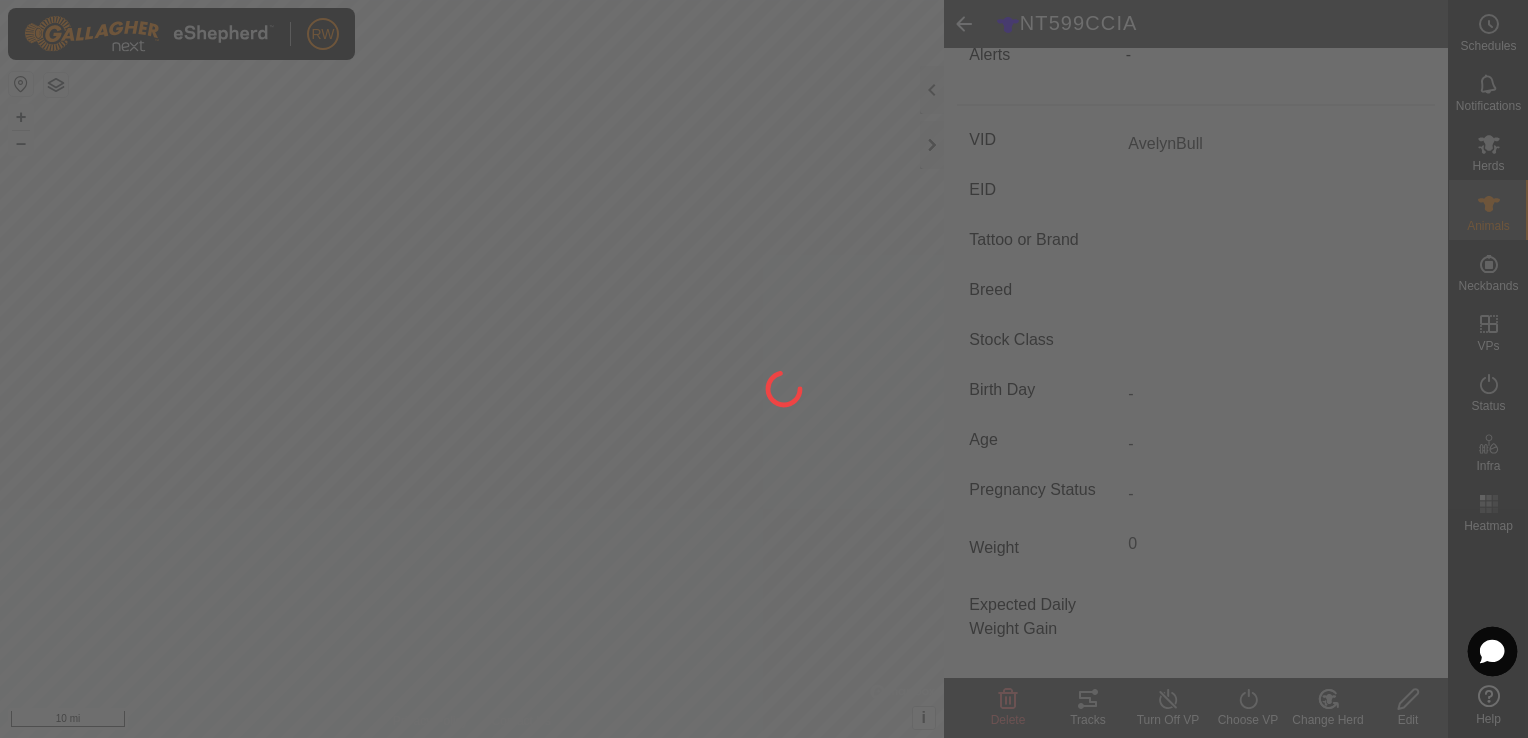 type on "NT599CCIA" 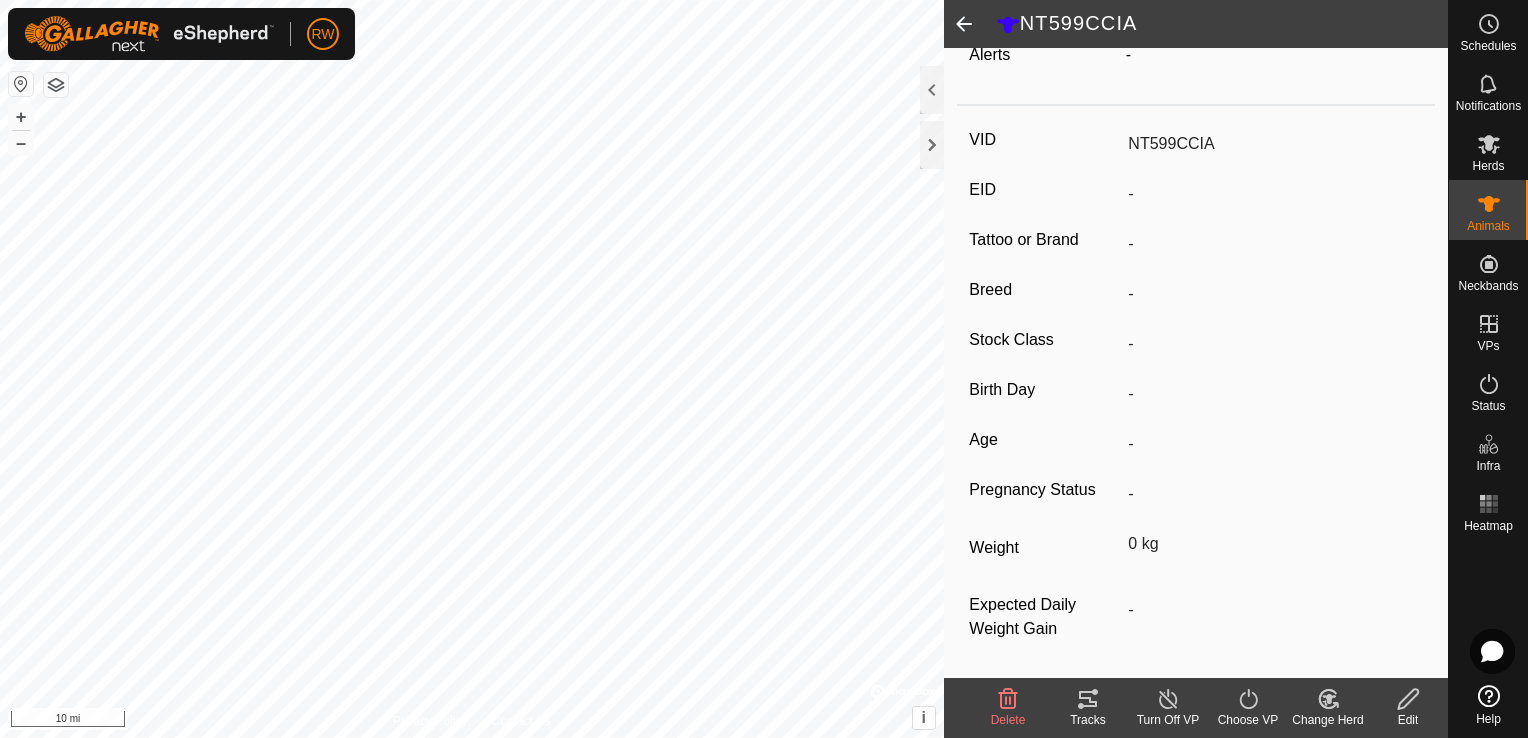 click 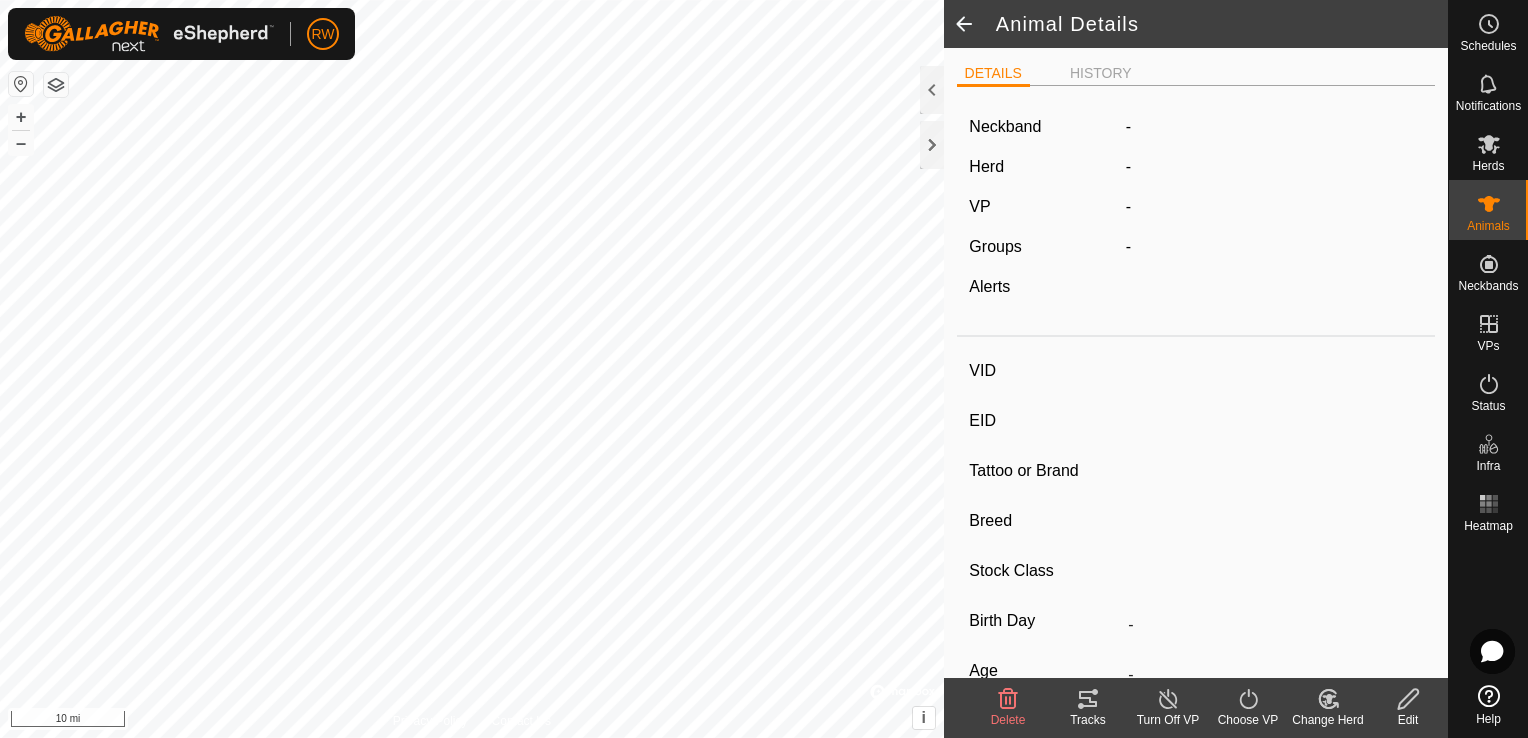 type on "AvelynBull" 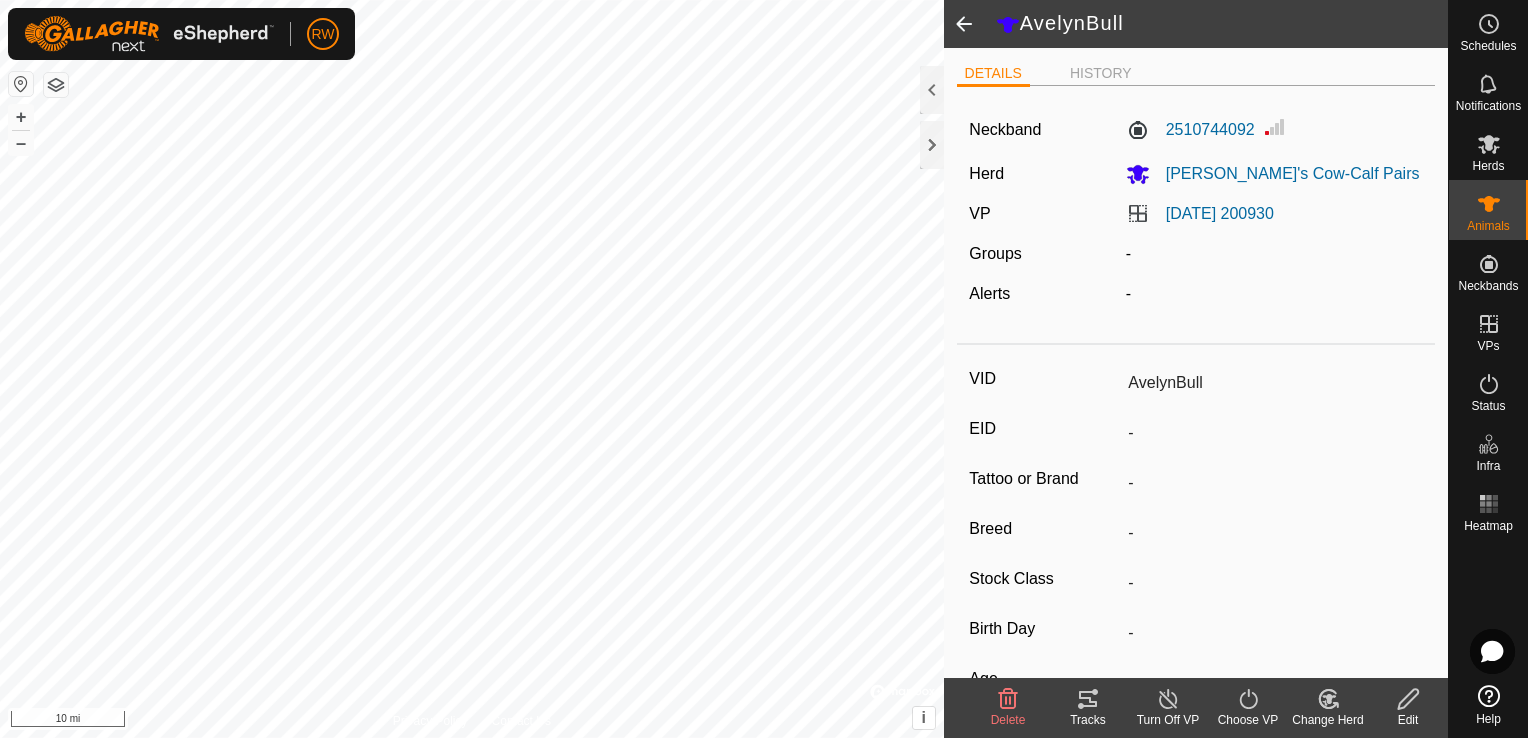 click 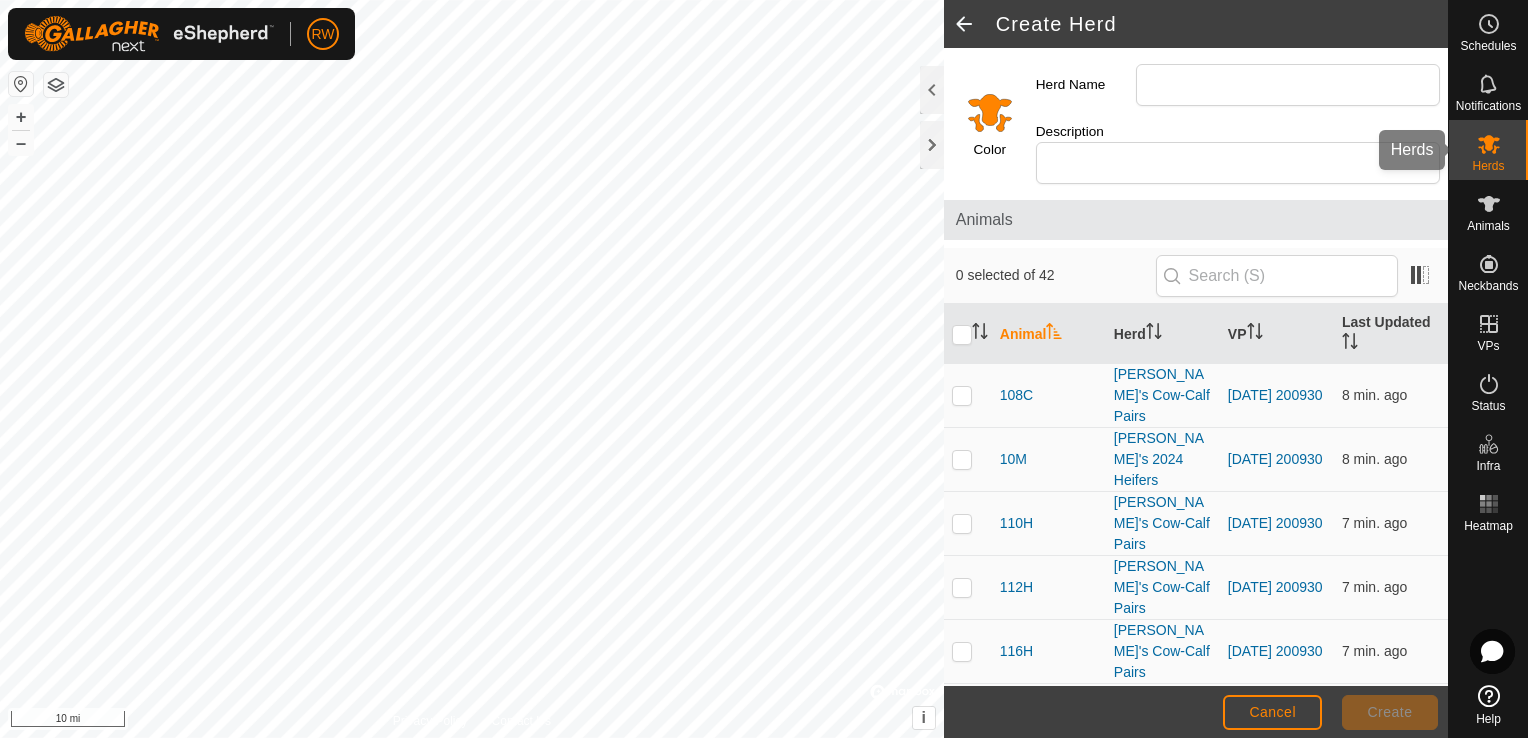 click 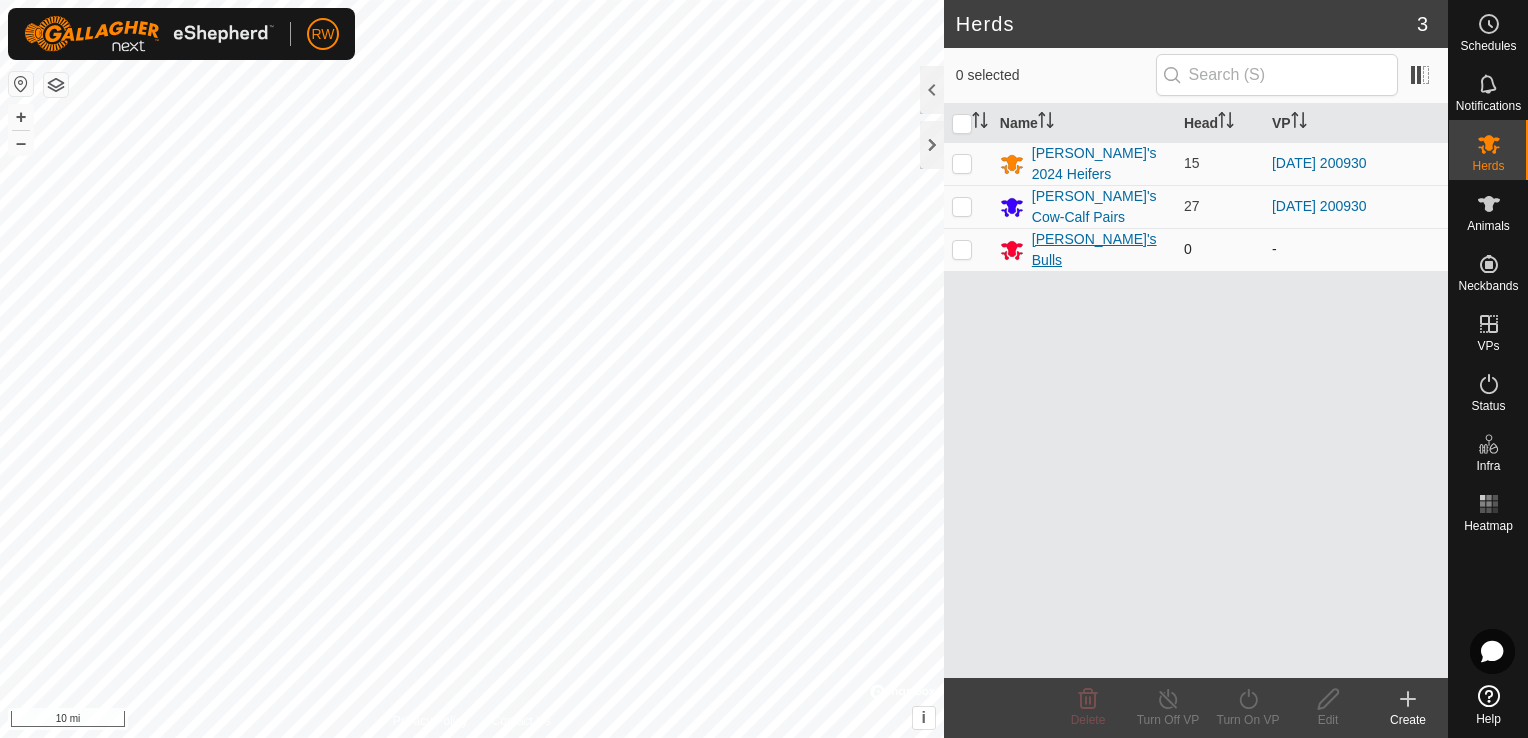 click on "[PERSON_NAME]'s Bulls" at bounding box center [1100, 250] 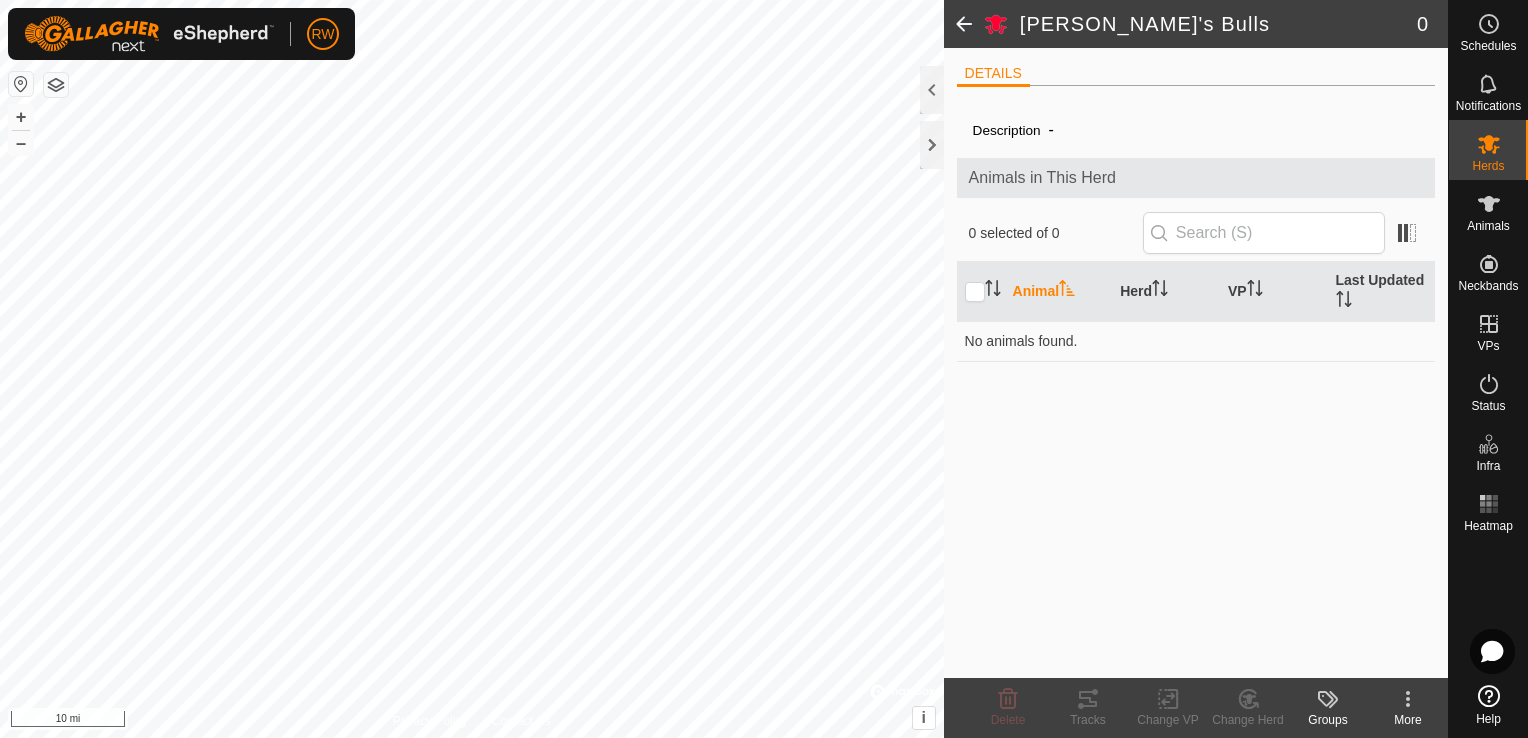 click on "Animal" at bounding box center (1059, 292) 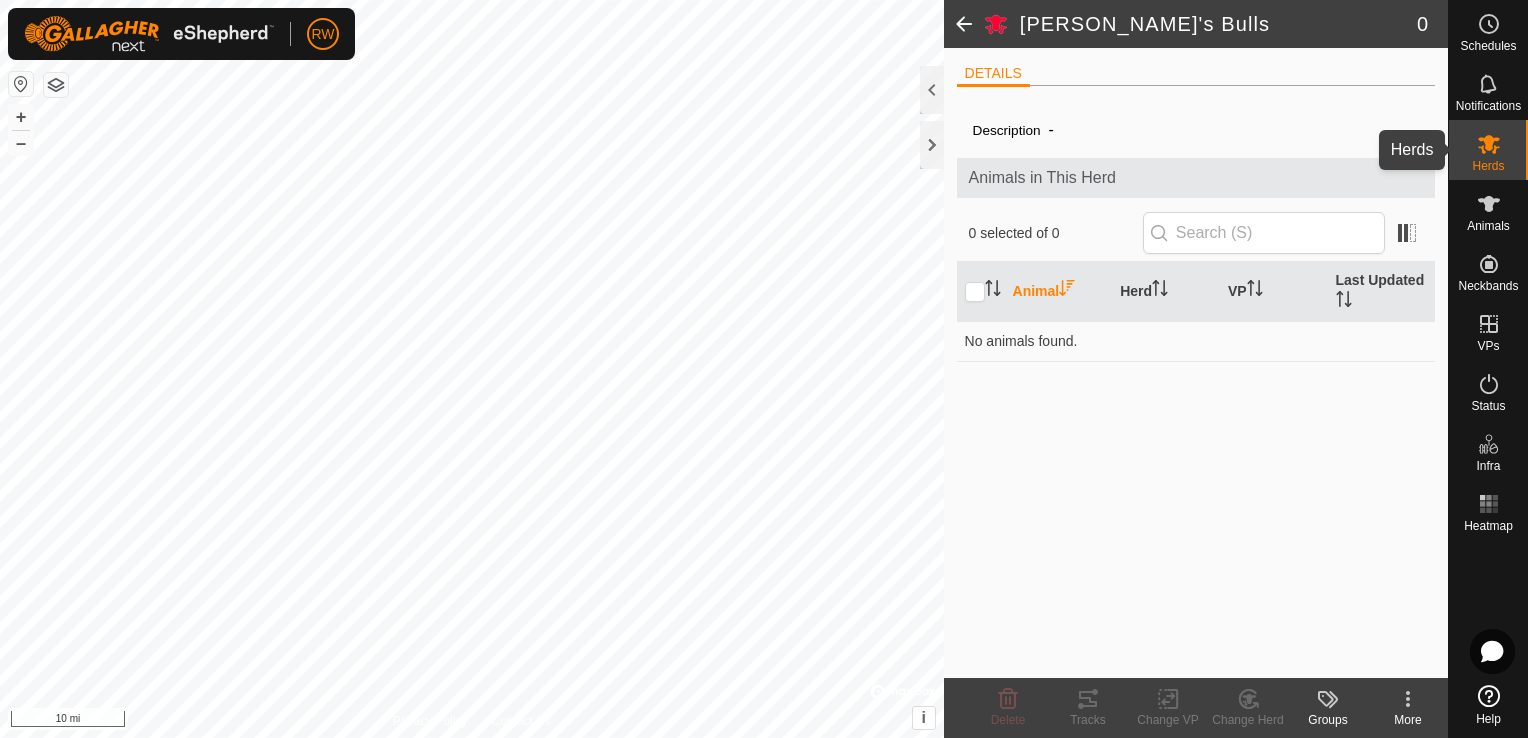click 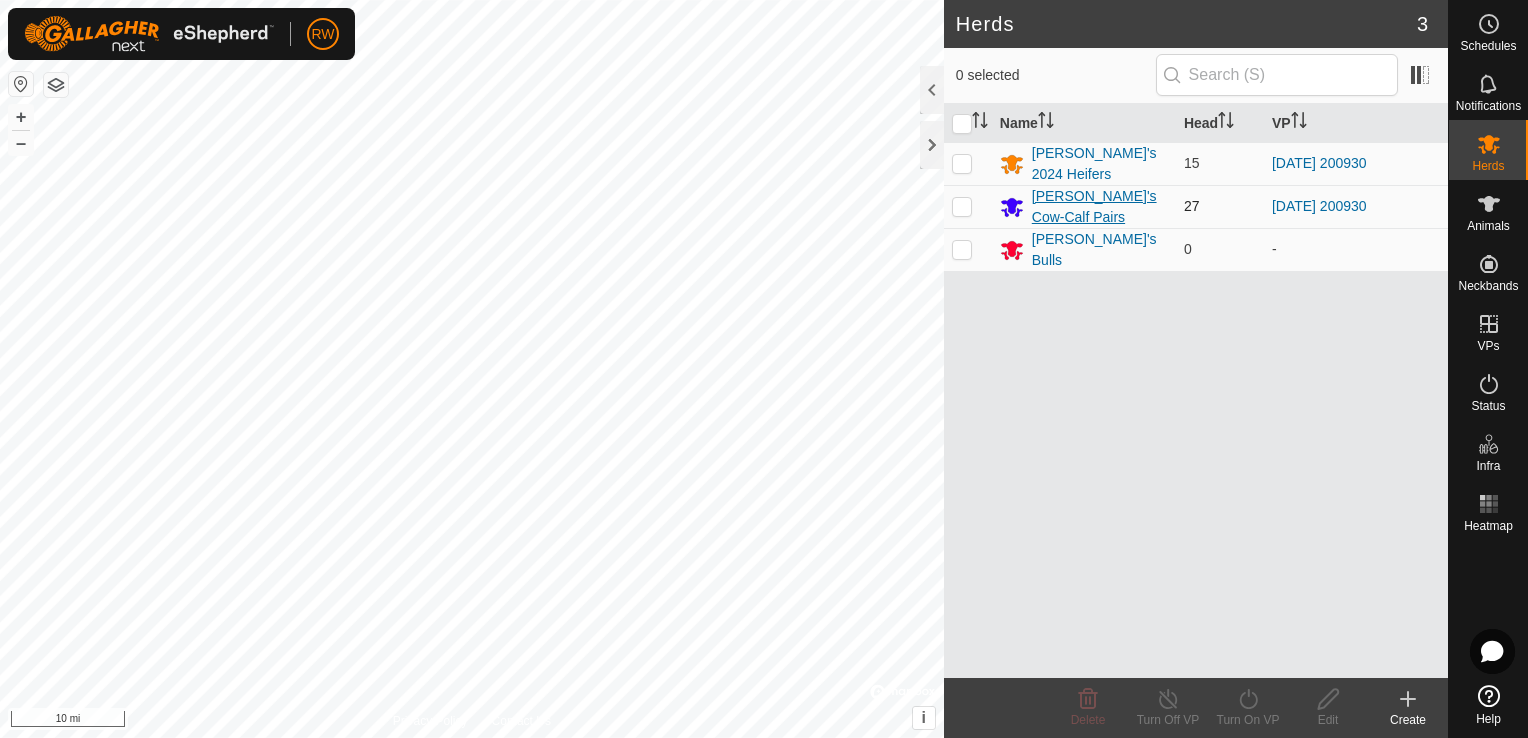 click on "[PERSON_NAME]'s Cow-Calf Pairs" at bounding box center (1100, 207) 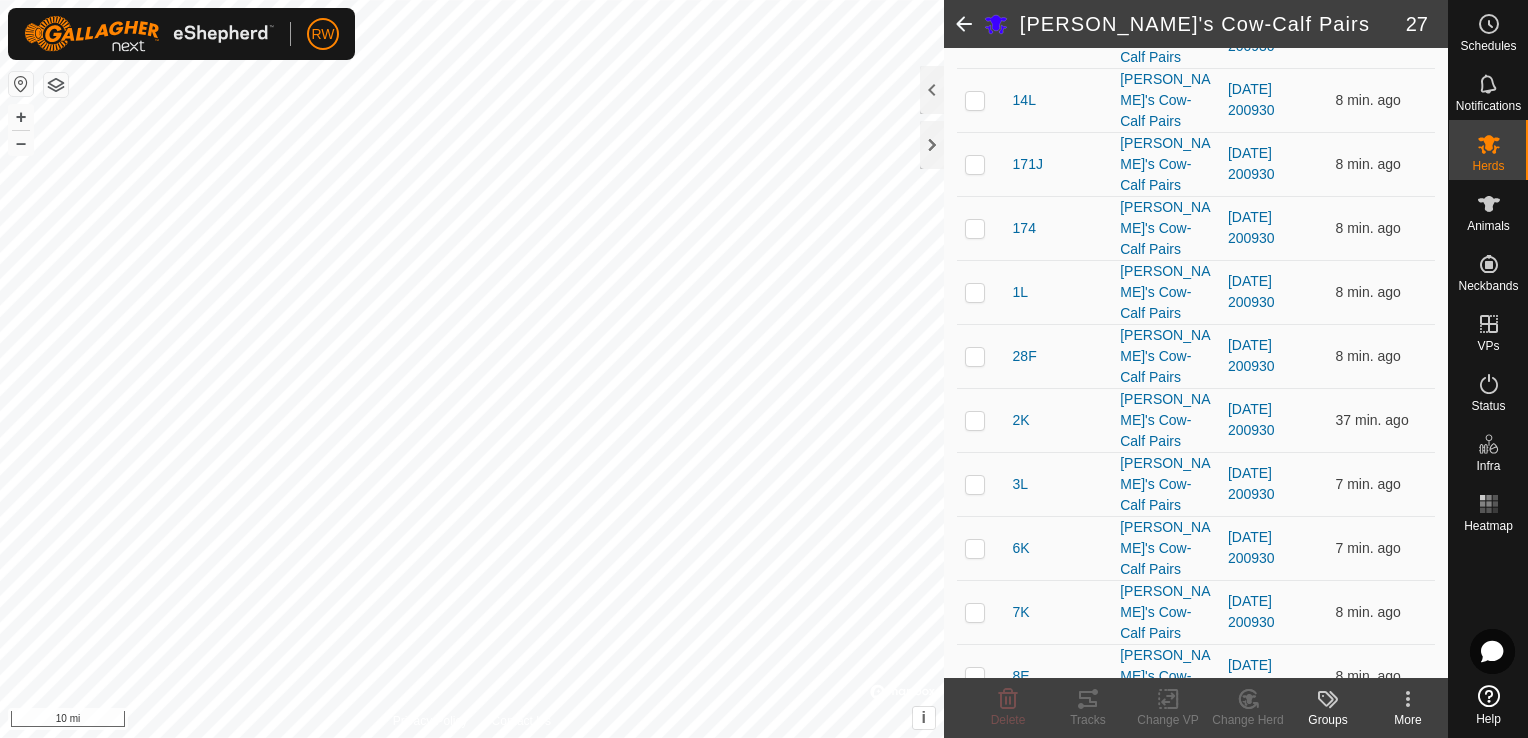 scroll, scrollTop: 797, scrollLeft: 0, axis: vertical 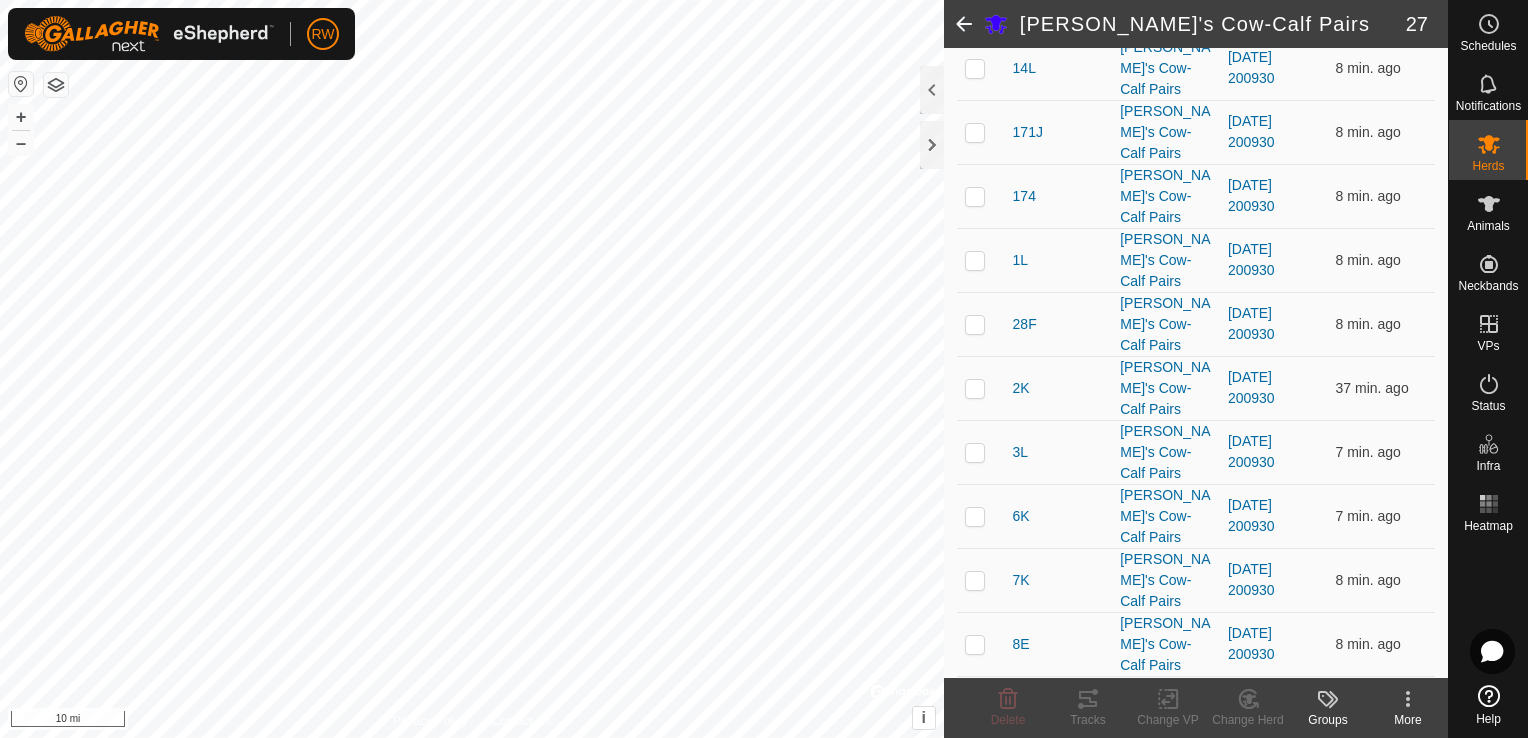 click on "[PERSON_NAME]'s Cow-Calf Pairs" at bounding box center (1166, 772) 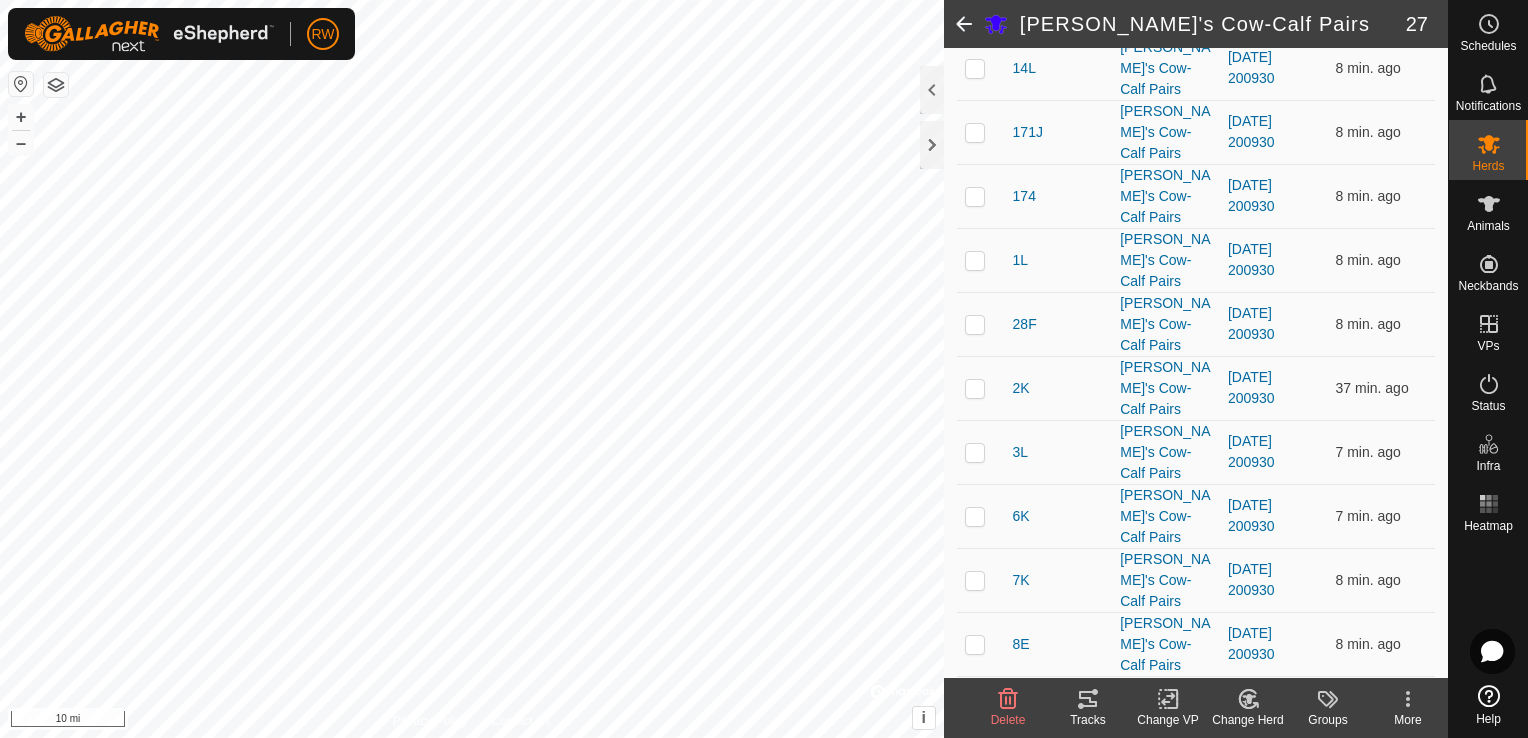 click 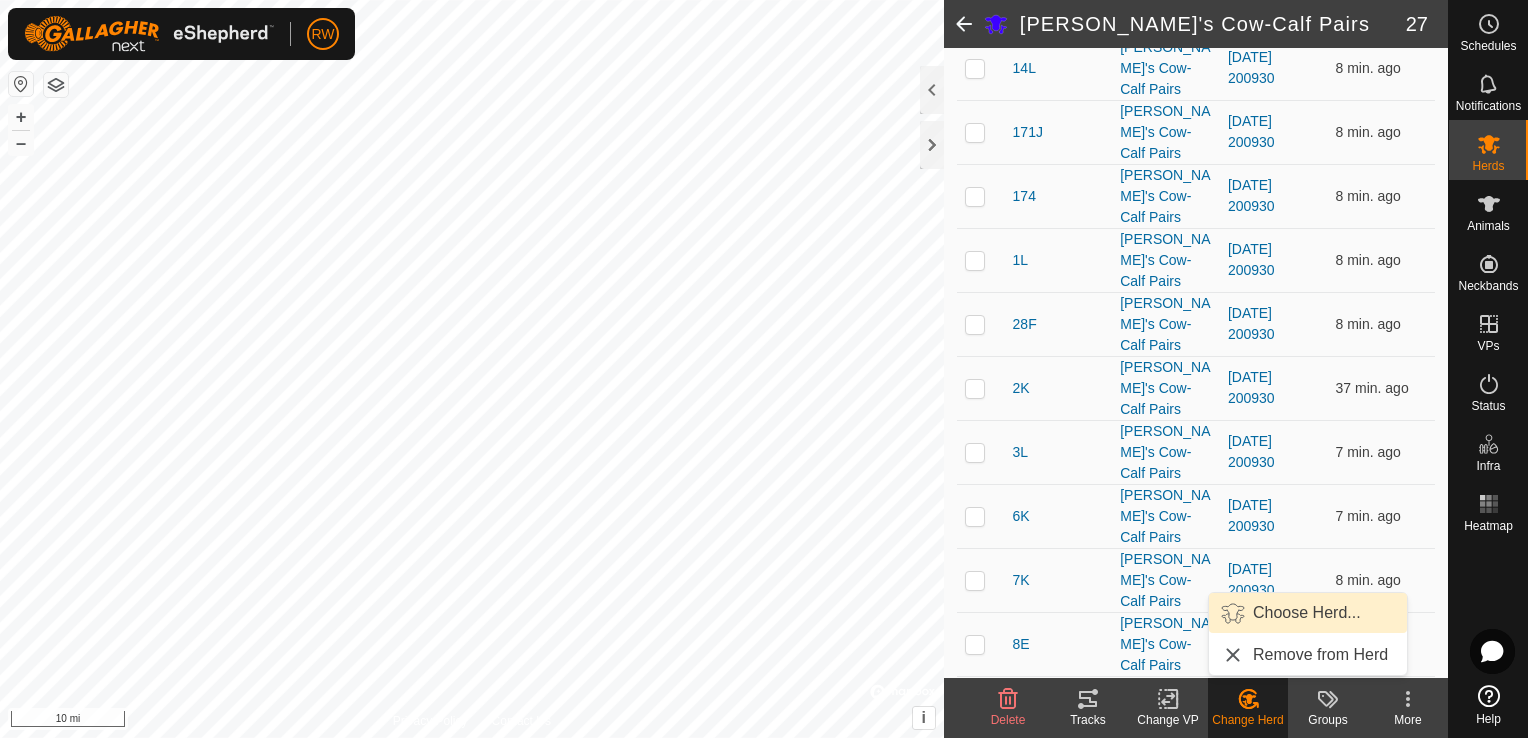 click on "Choose Herd..." at bounding box center (1308, 613) 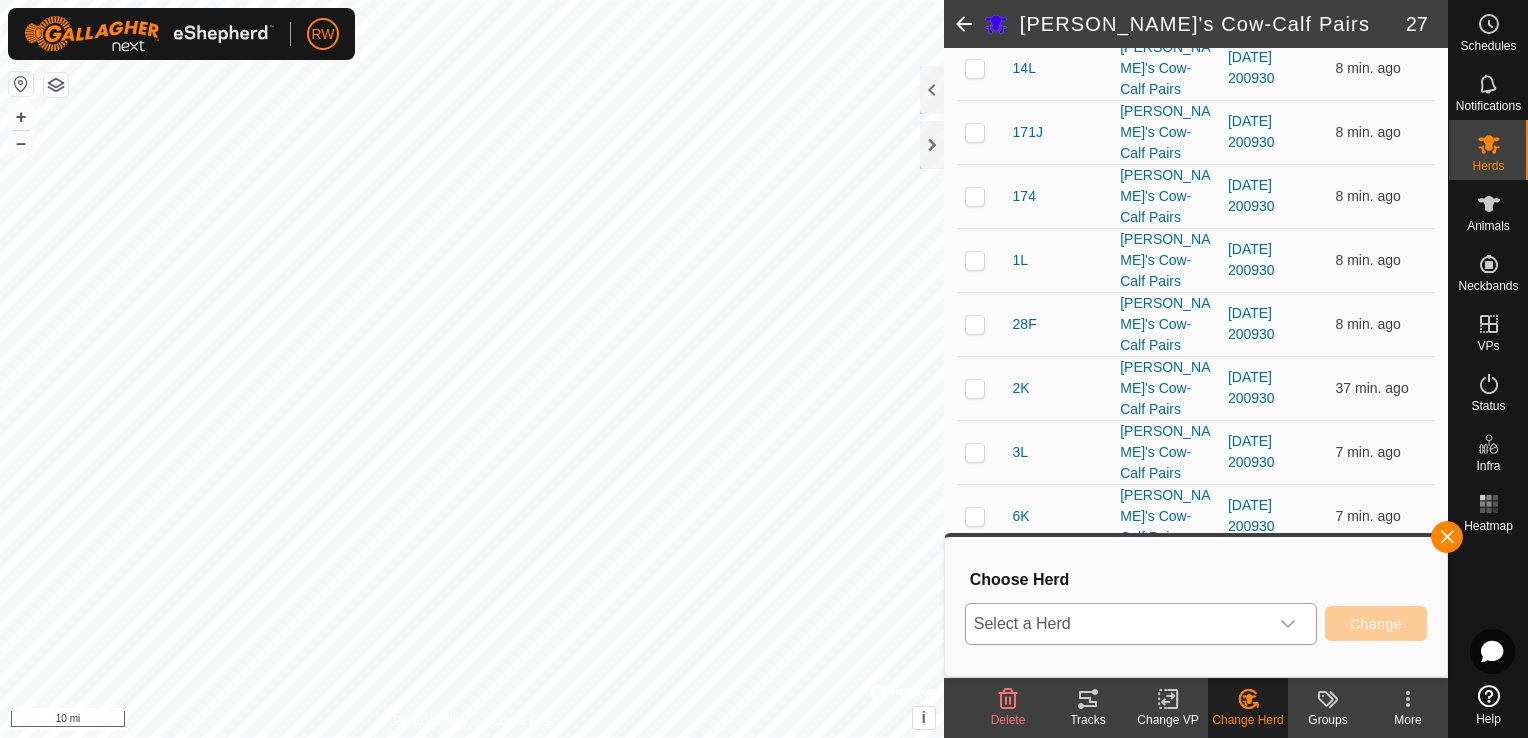 click 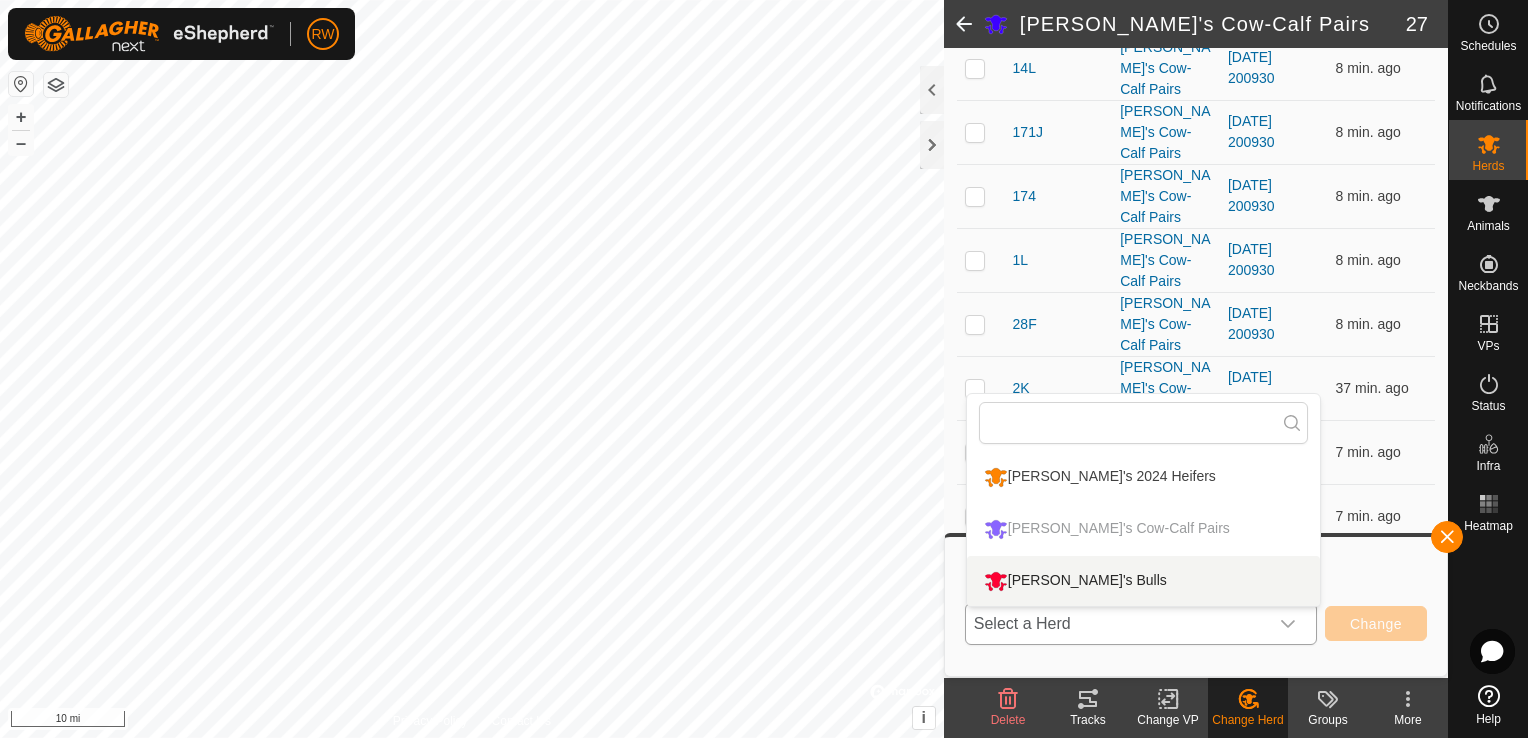 click on "[PERSON_NAME]'s Bulls" at bounding box center [1143, 581] 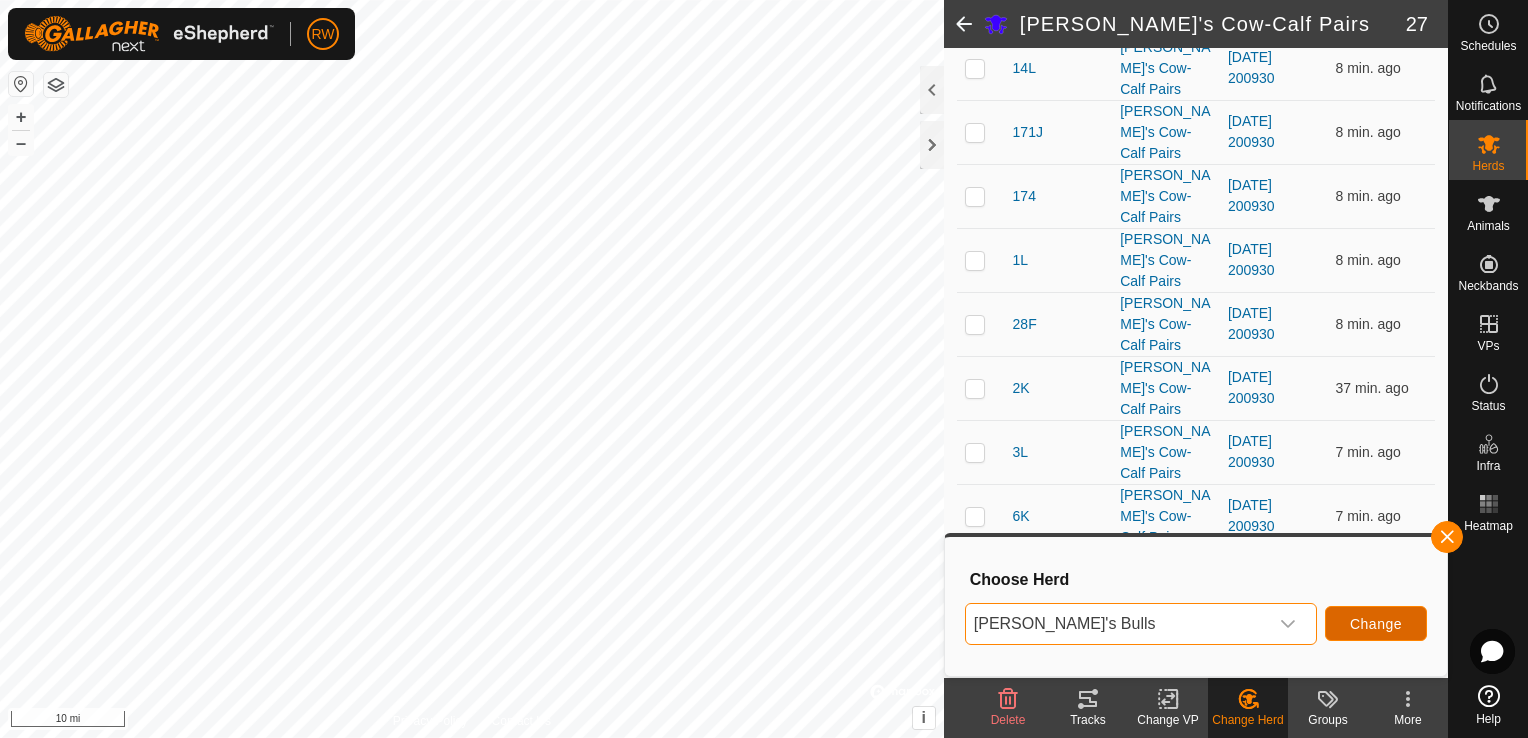 click on "Change" at bounding box center (1376, 624) 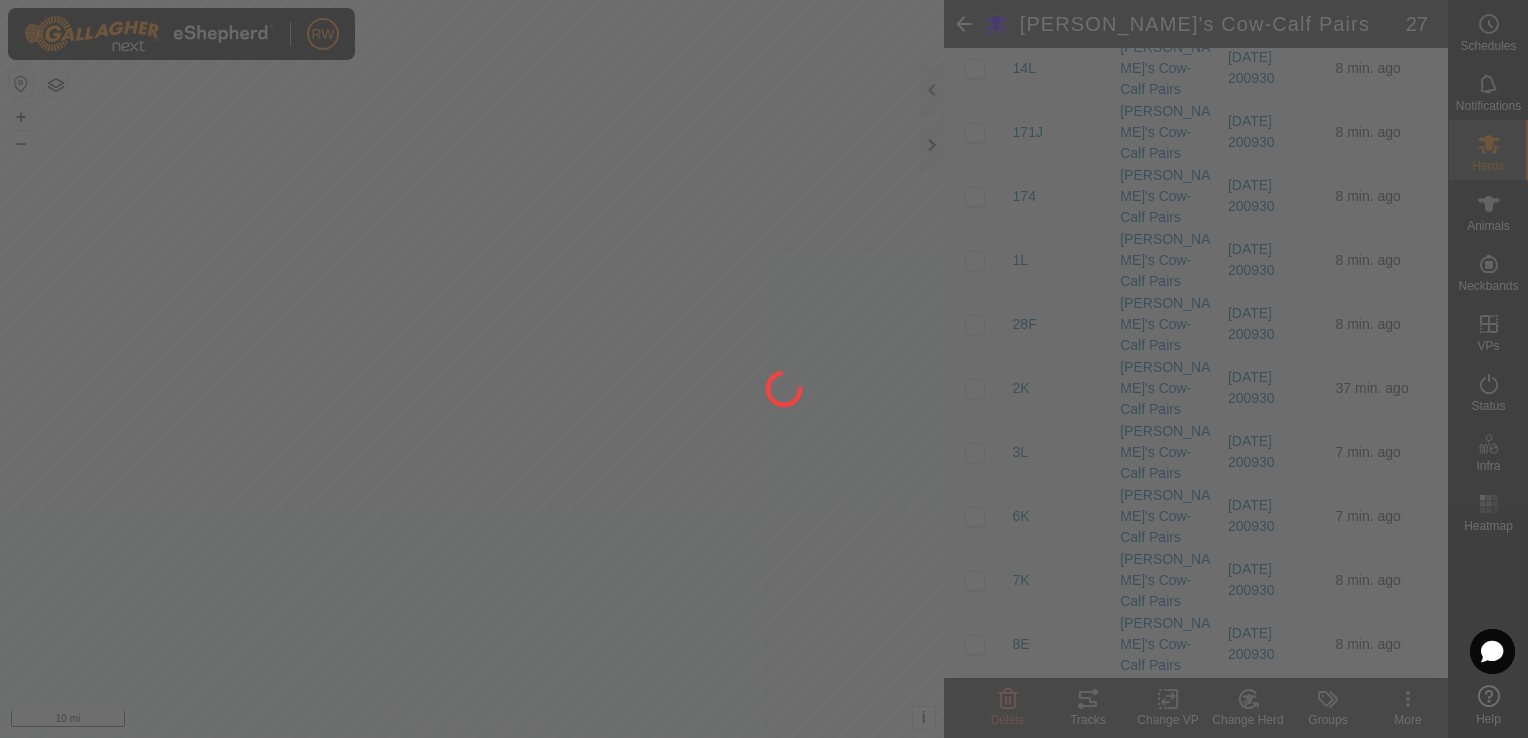 checkbox on "false" 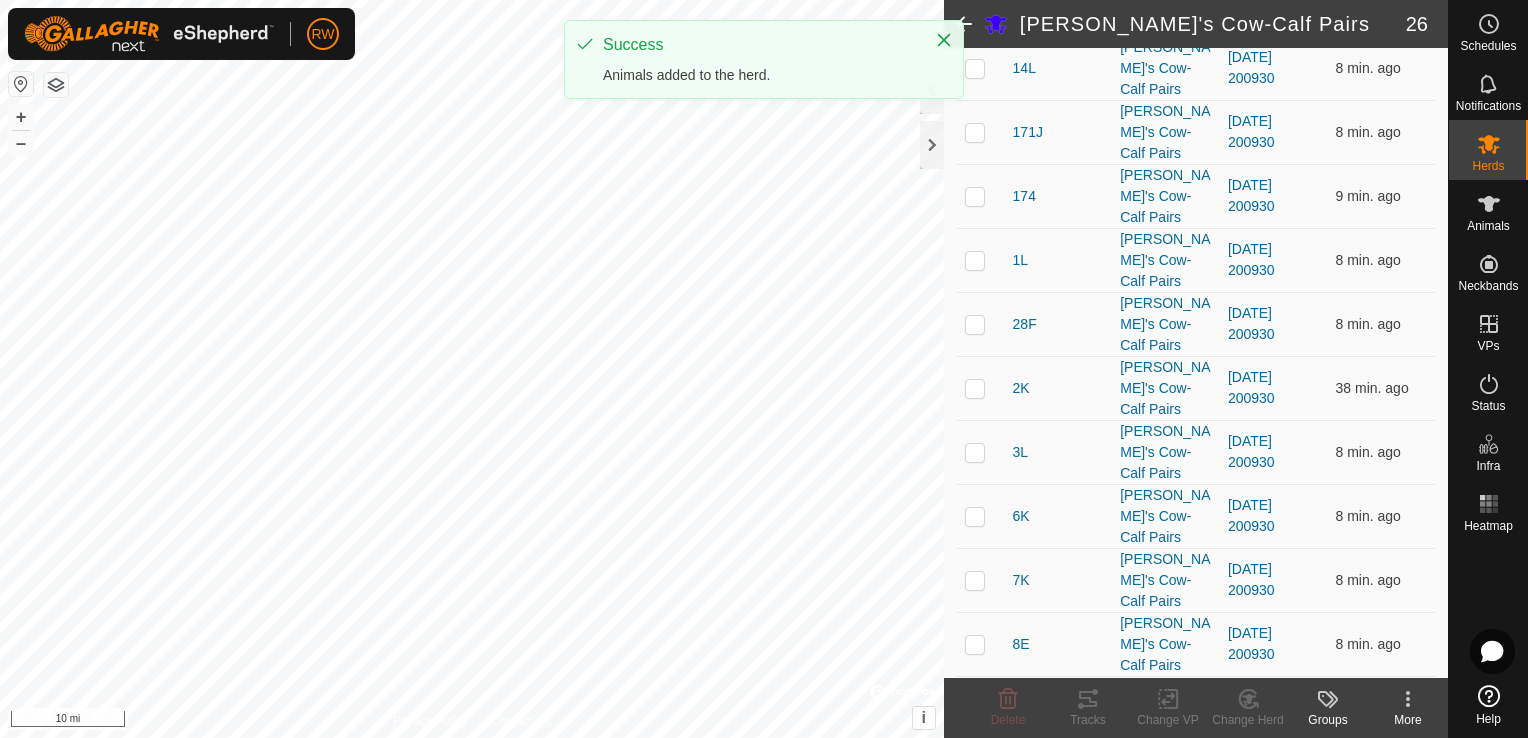 scroll, scrollTop: 755, scrollLeft: 0, axis: vertical 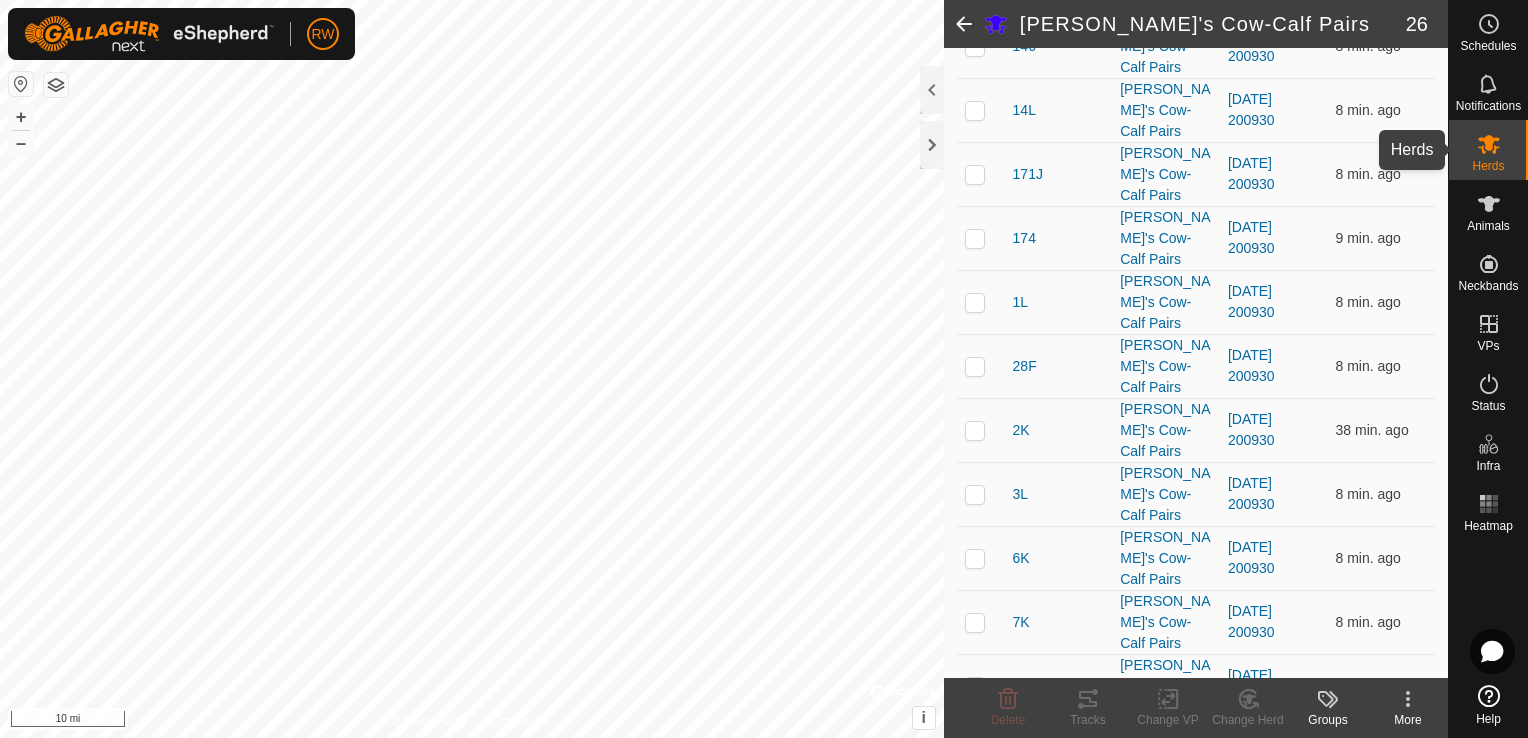 click 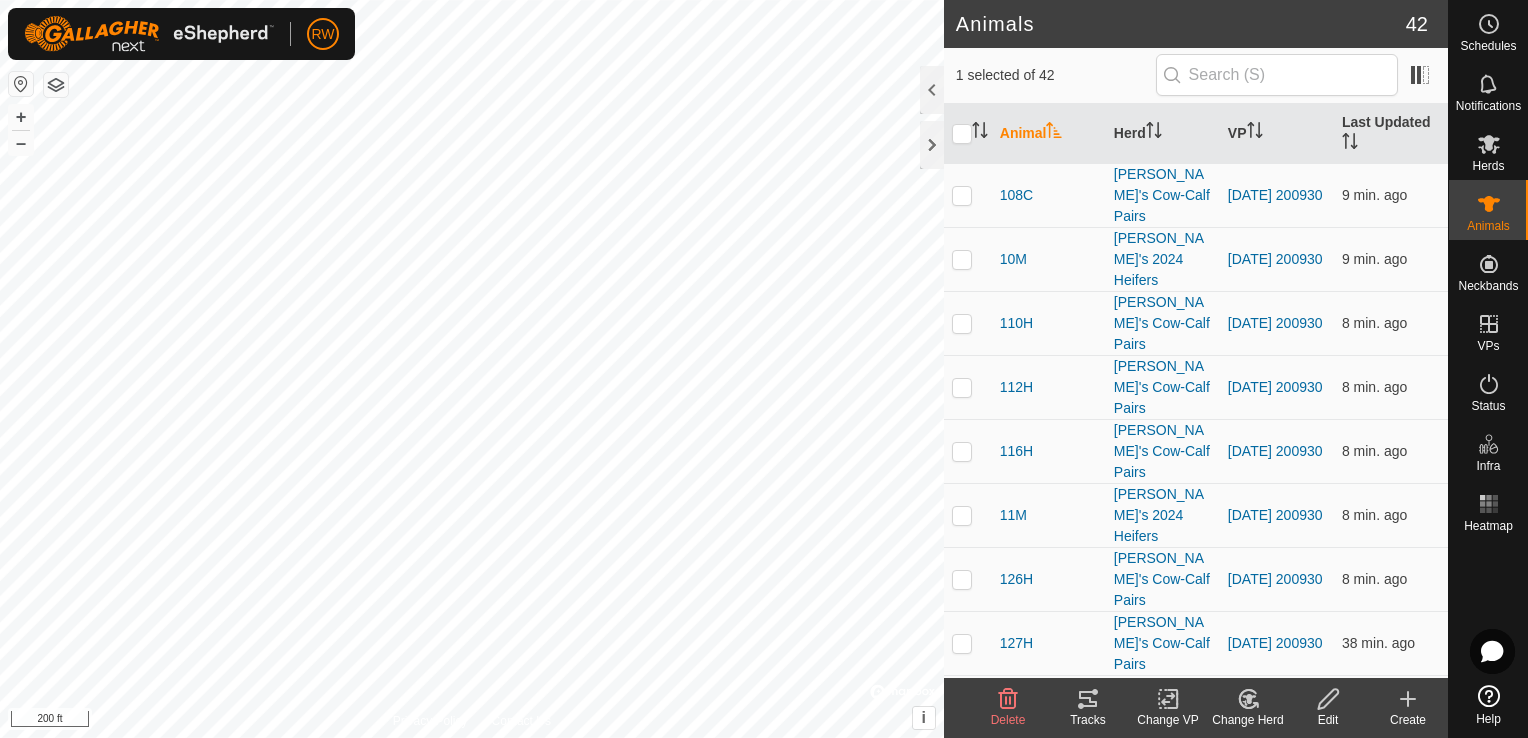 click on "RW Schedules Notifications Herds Animals Neckbands VPs Status Infra Heatmap Help Animals 42  1 selected of 42   Animal   Herd   VP   Last Updated   108C   [PERSON_NAME]'s Cow-Calf Pairs  [DATE] 200930  9 min. ago  10M   [PERSON_NAME]'s 2024 Heifers  [DATE] 200930  9 min. ago  110H   [PERSON_NAME]'s Cow-Calf Pairs  [DATE] 200930  8 min. ago  112H   [PERSON_NAME]'s Cow-Calf Pairs  [DATE] 200930  8 min. ago  116H   [PERSON_NAME]'s Cow-Calf Pairs  [DATE] 200930  8 min. ago  11M   [PERSON_NAME]'s 2024 Heifers  [DATE] 200930  8 min. ago  126H   [PERSON_NAME]'s Cow-Calf Pairs  [DATE] 200930  8 min. ago  127H   [PERSON_NAME]'s Cow-Calf Pairs  [DATE] 200930  38 min. ago  12M   [PERSON_NAME]'s 2024 Heifers  [DATE] 200930  8 min. ago  13K   [PERSON_NAME]'s Cow-Calf Pairs  [DATE] 200930  9 min. ago  13M   [PERSON_NAME]'s 2024 Heifers  [DATE] 200930  39 min. ago  146   [PERSON_NAME]'s Cow-Calf Pairs  [DATE] 200930  9 min. ago  14L   [PERSON_NAME]'s Cow-Calf Pairs  [DATE] 200930  8 min. ago  14M   [PERSON_NAME]'s 2024 Heifers  [DATE] 200930  8 min. ago  15M   [PERSON_NAME]'s 2024 Heifers   8 min. ago 28F" at bounding box center [764, 369] 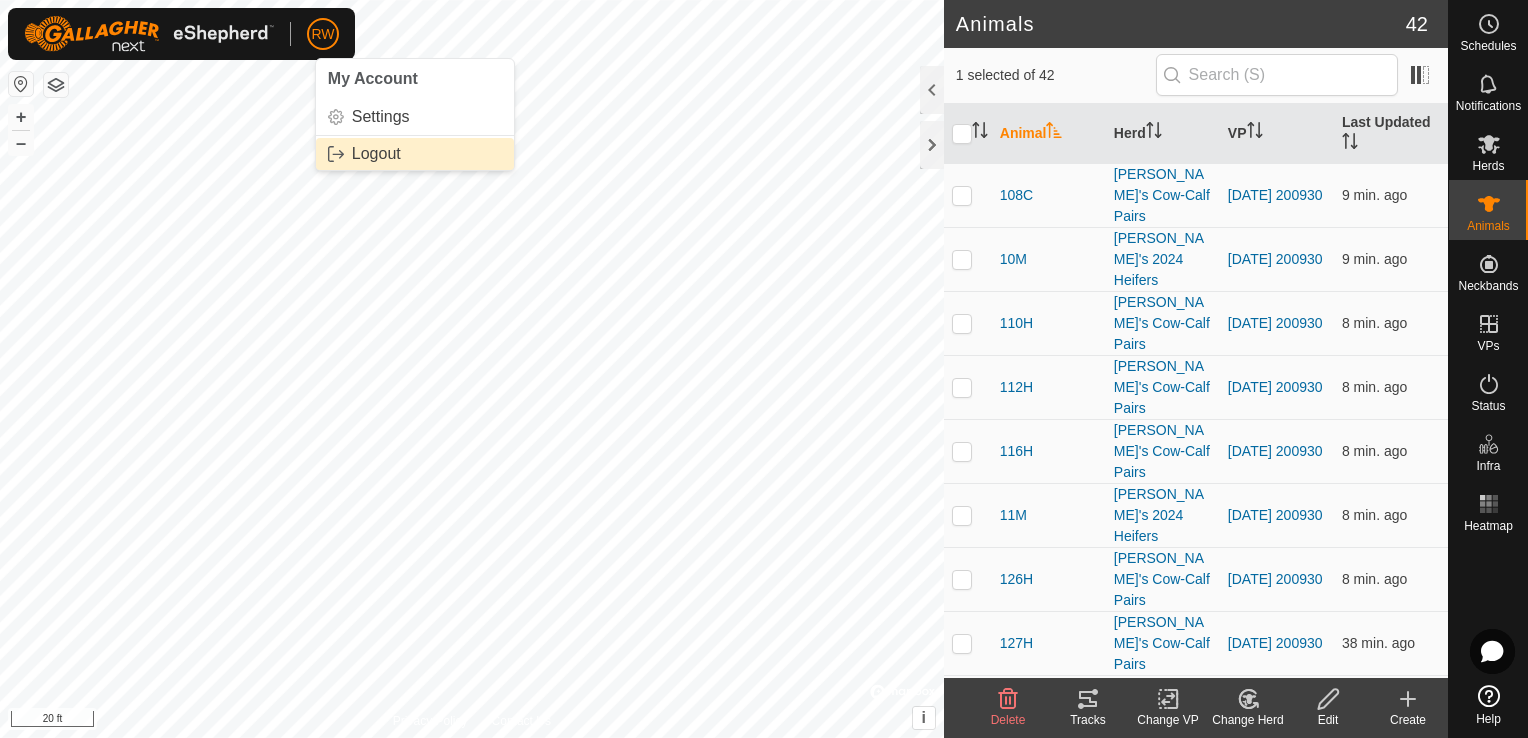 click on "Logout" at bounding box center (415, 154) 